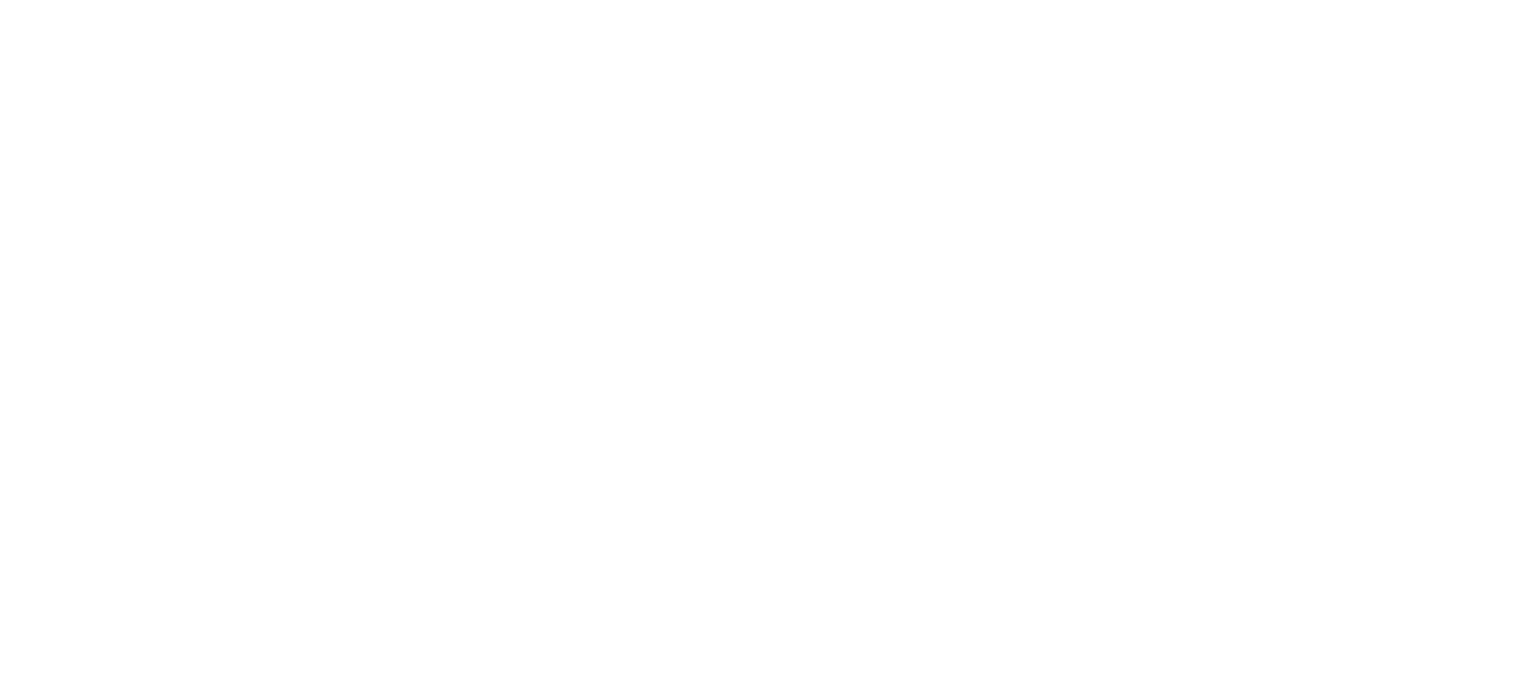 scroll, scrollTop: 0, scrollLeft: 0, axis: both 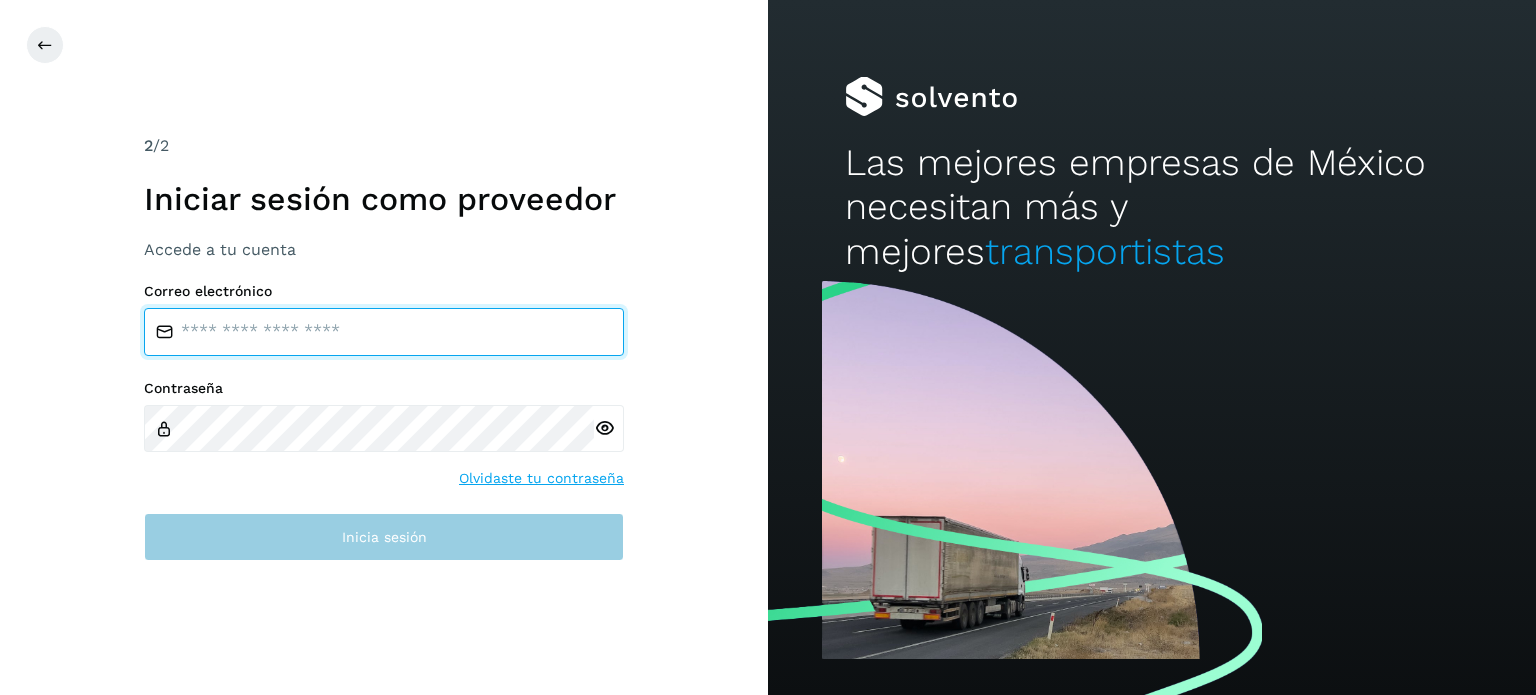 type on "**********" 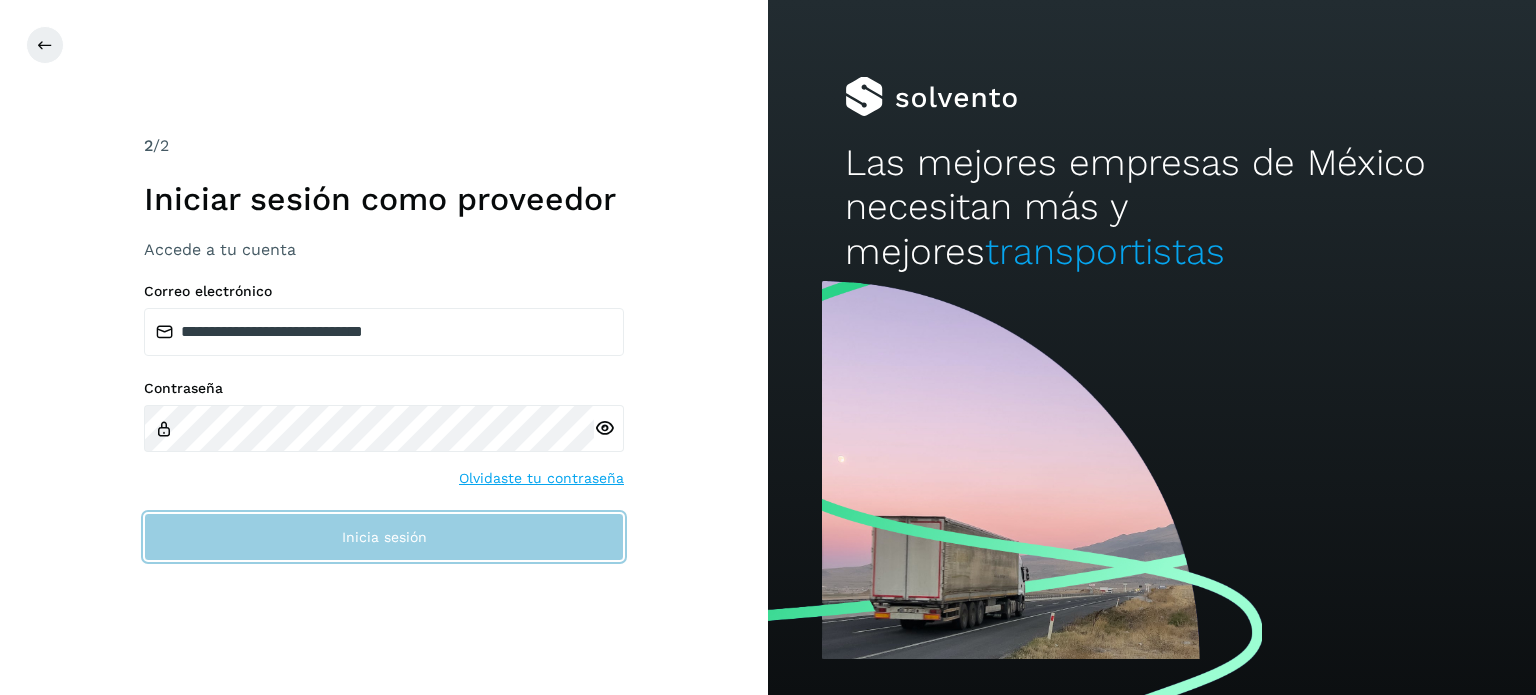 click on "Inicia sesión" at bounding box center (384, 537) 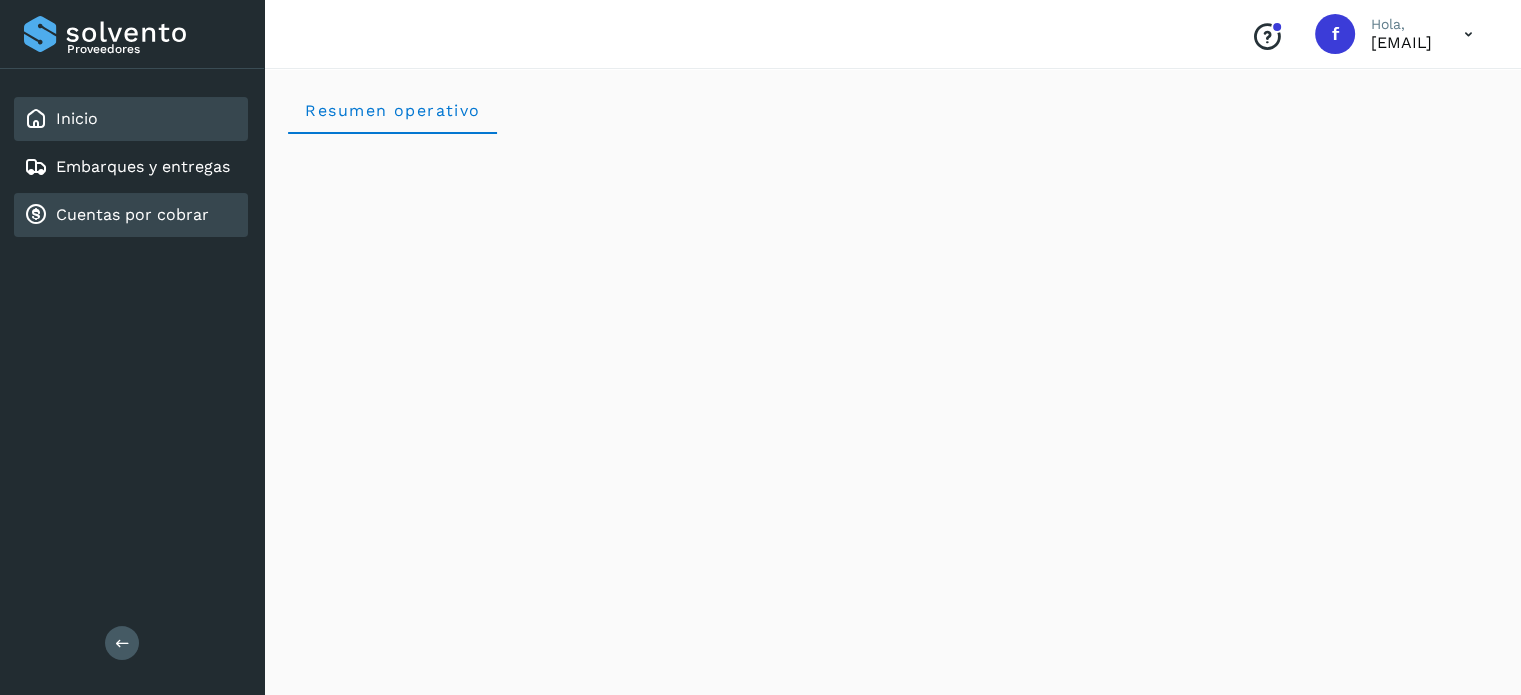 click on "Cuentas por cobrar" at bounding box center [132, 214] 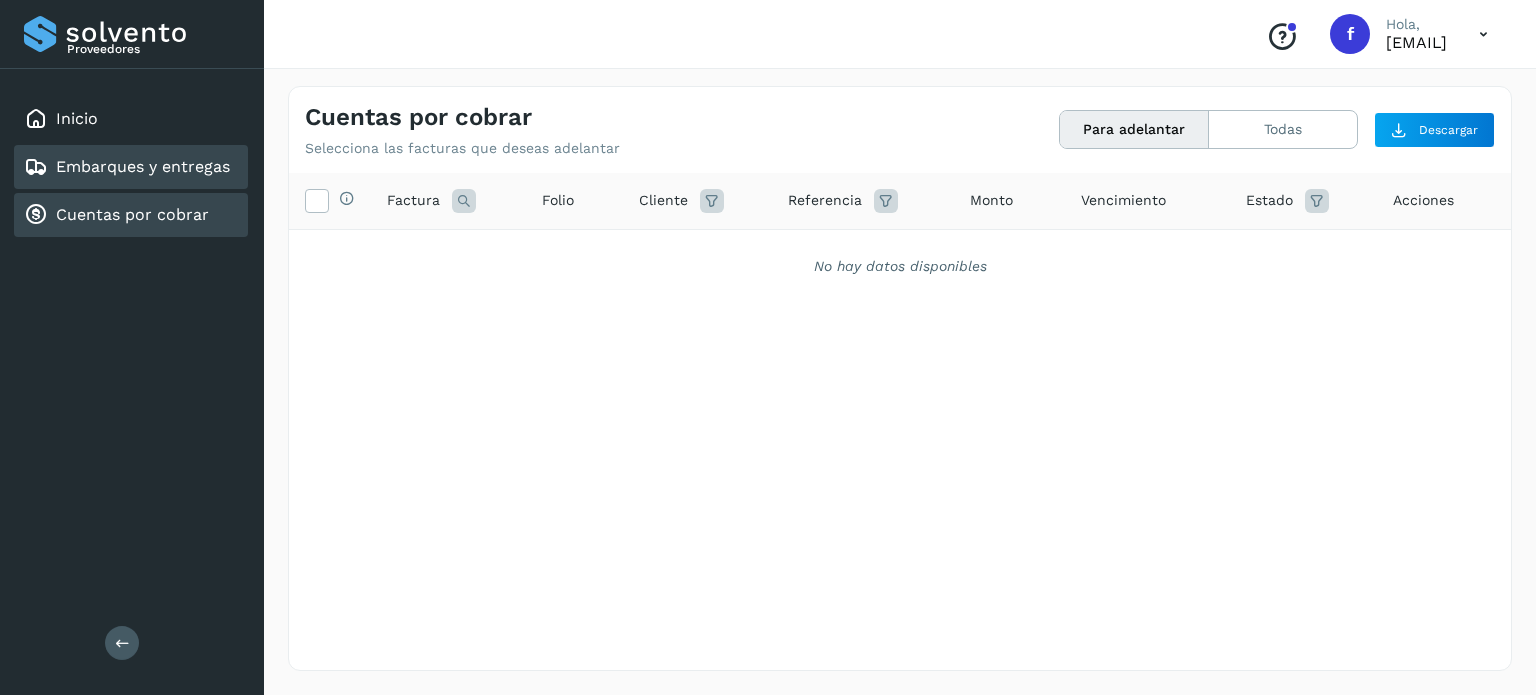 click on "Embarques y entregas" at bounding box center (143, 166) 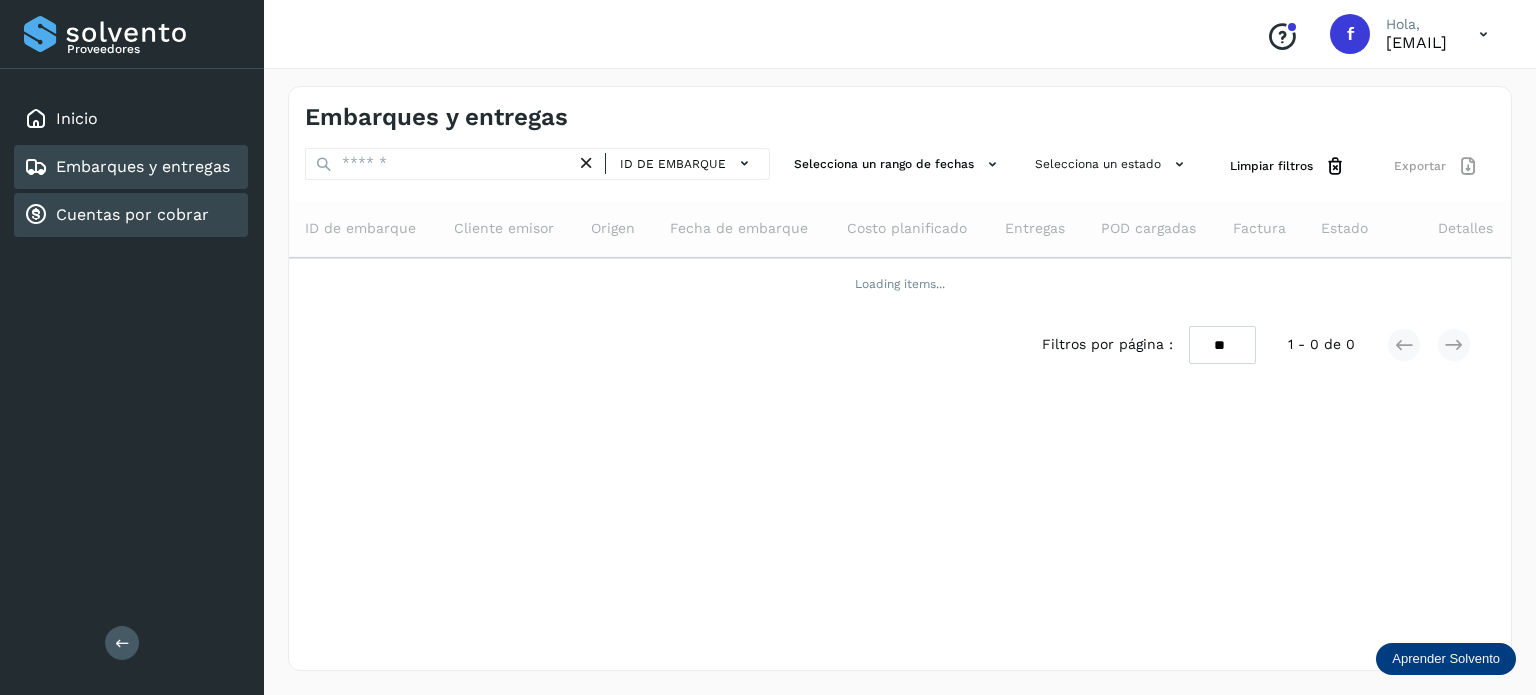 click on "Cuentas por cobrar" 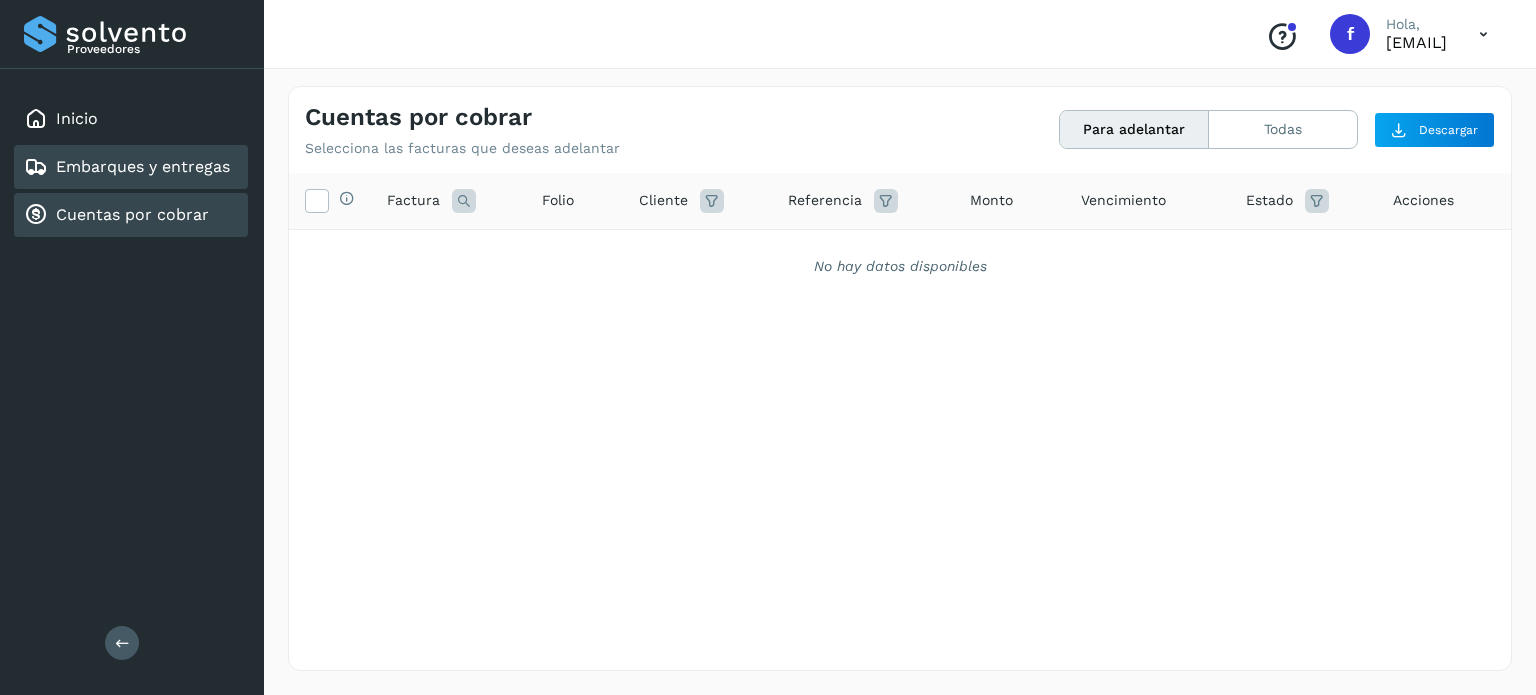 click on "Embarques y entregas" at bounding box center (143, 166) 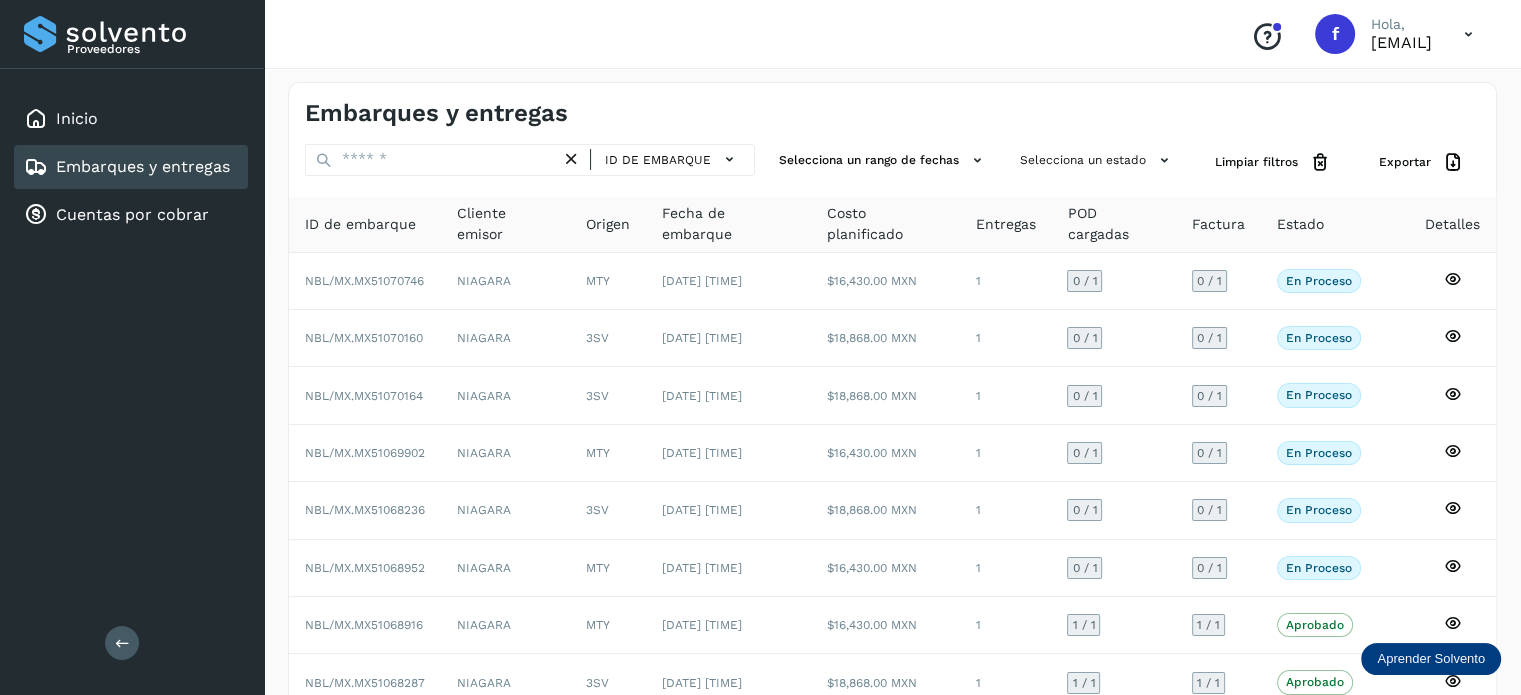scroll, scrollTop: 0, scrollLeft: 0, axis: both 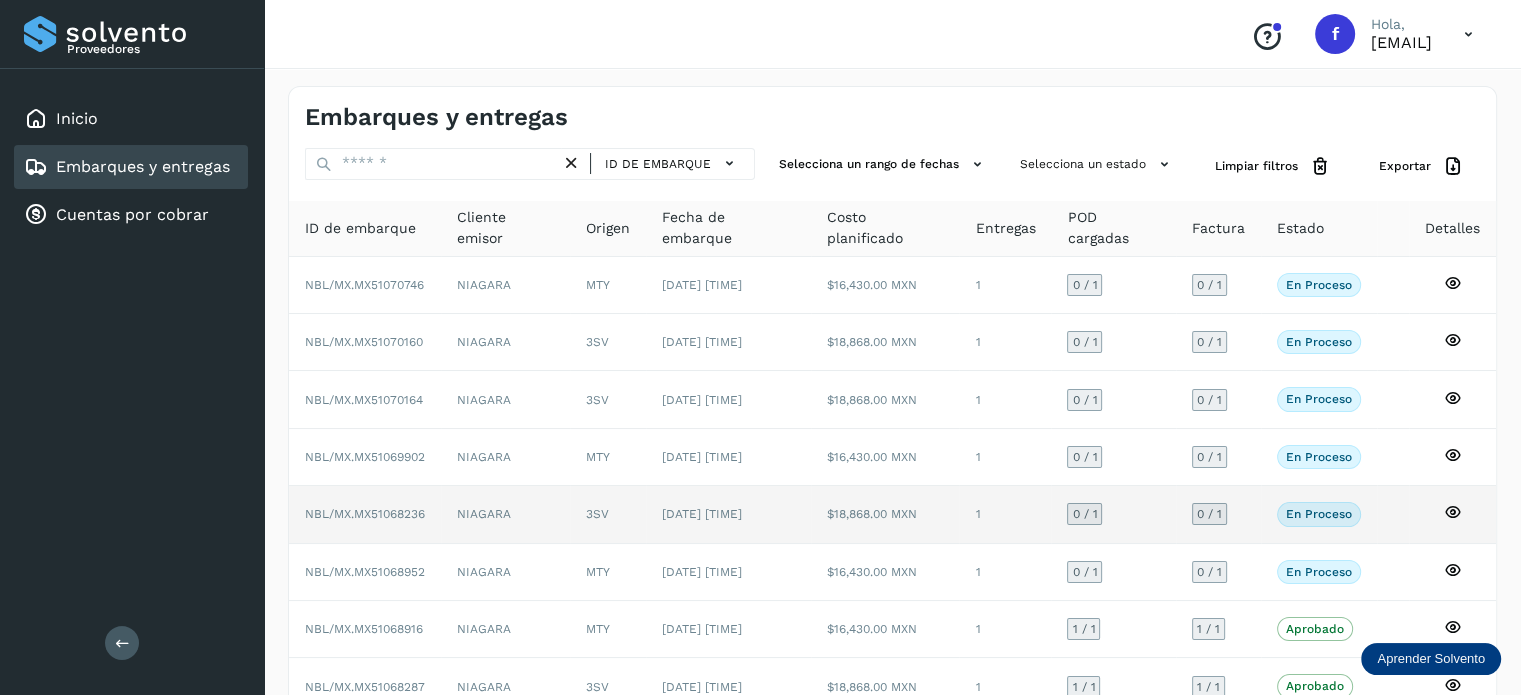 click on "NBL/MX.MX51068236" 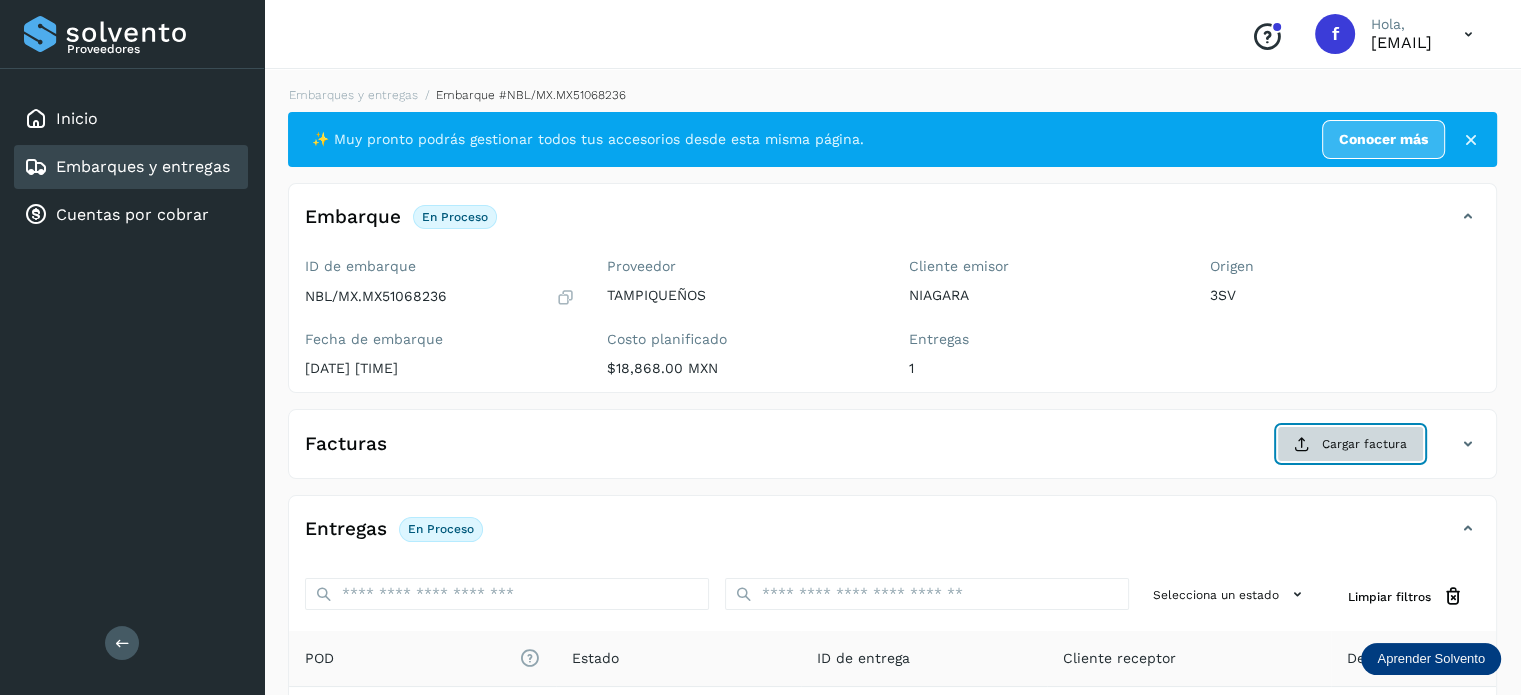 drag, startPoint x: 1392, startPoint y: 443, endPoint x: 922, endPoint y: 502, distance: 473.68872 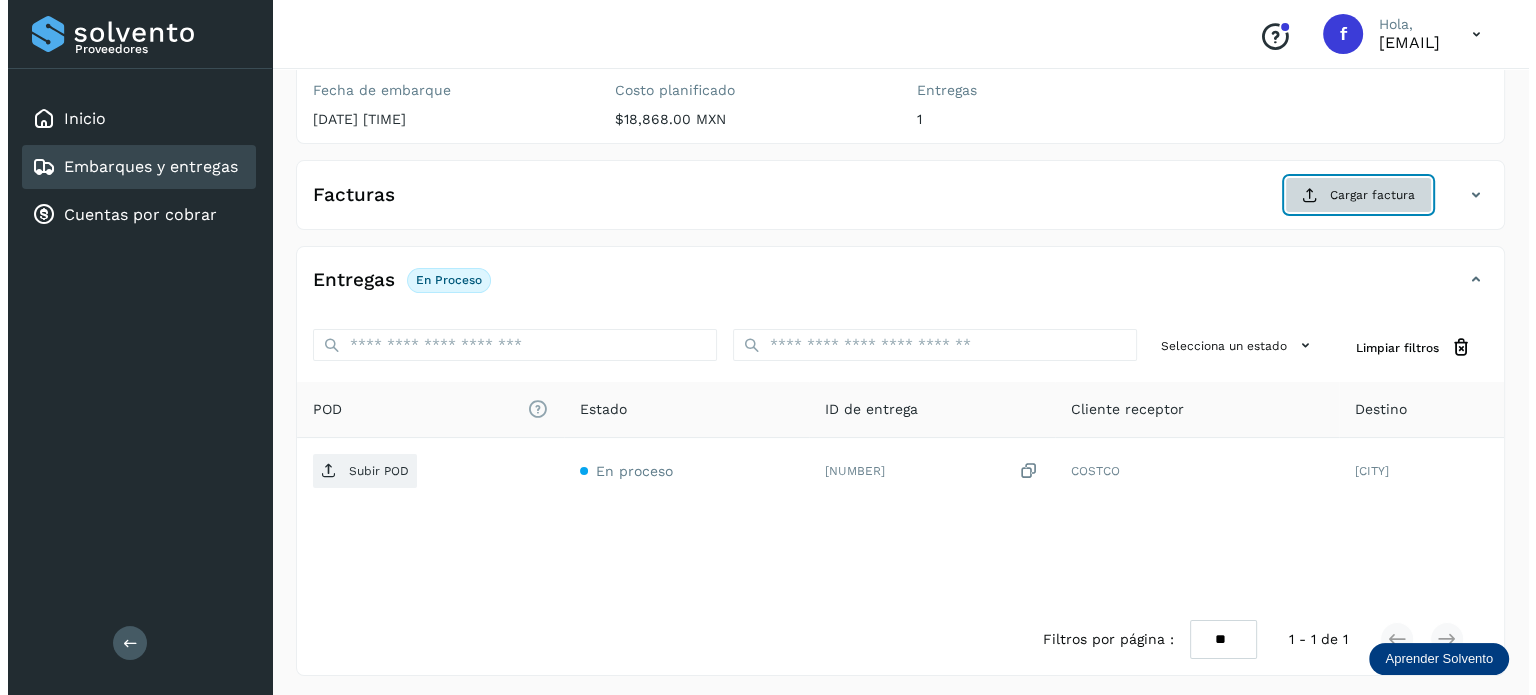 scroll, scrollTop: 252, scrollLeft: 0, axis: vertical 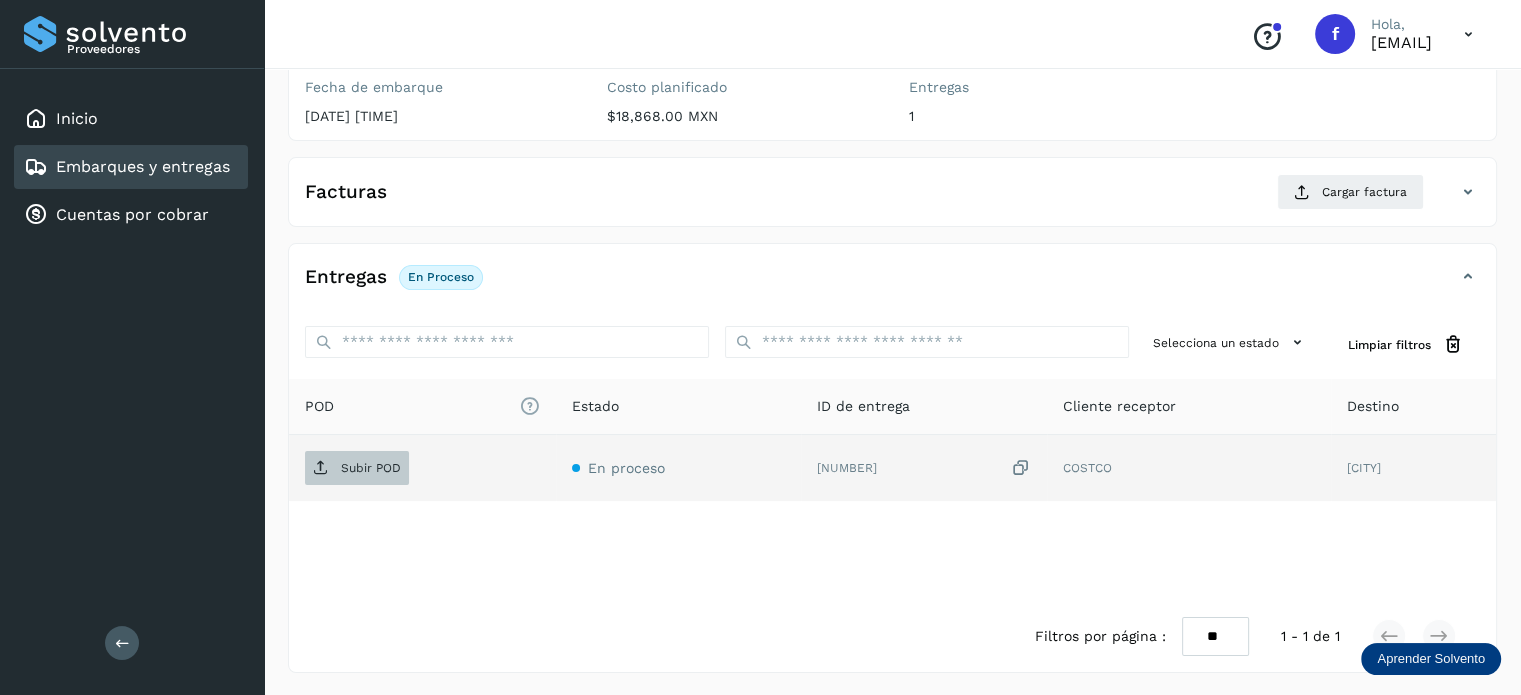 click on "Subir POD" at bounding box center (357, 468) 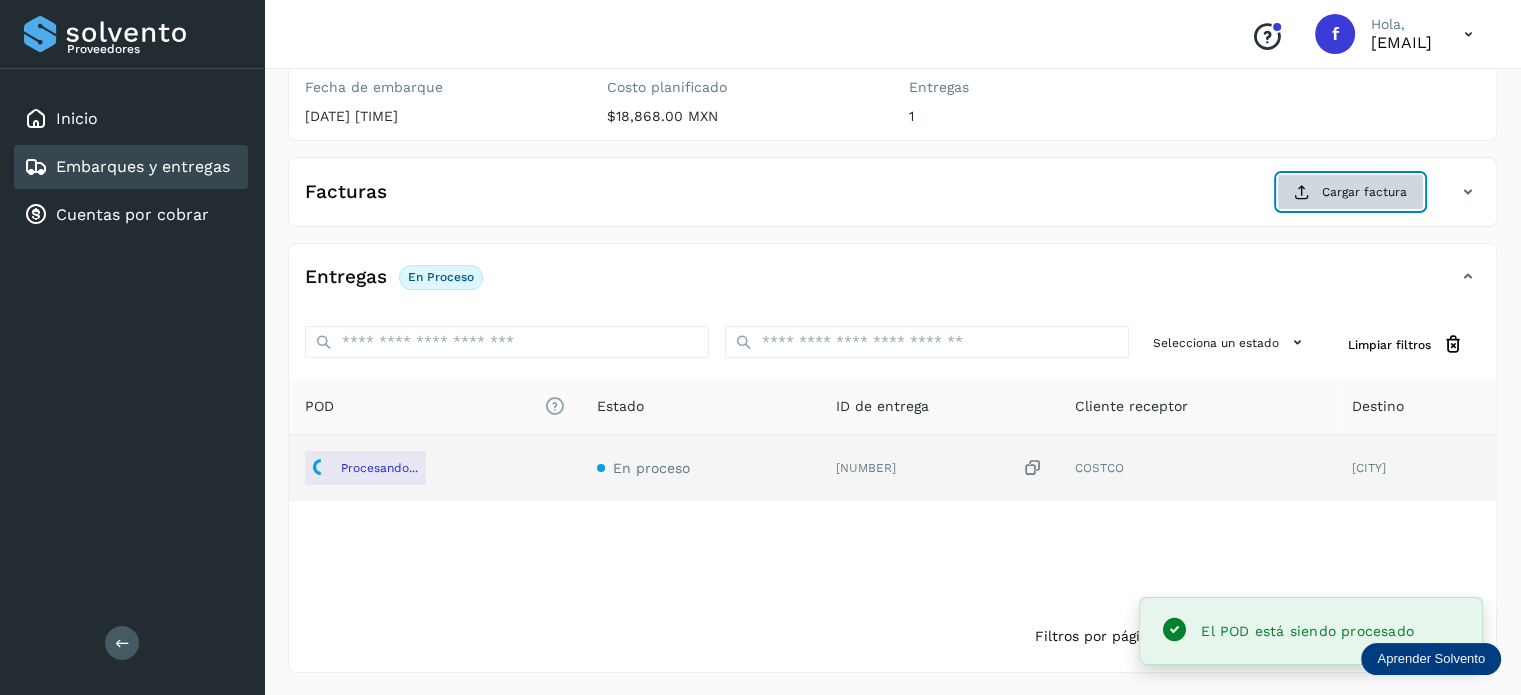 click on "Cargar factura" 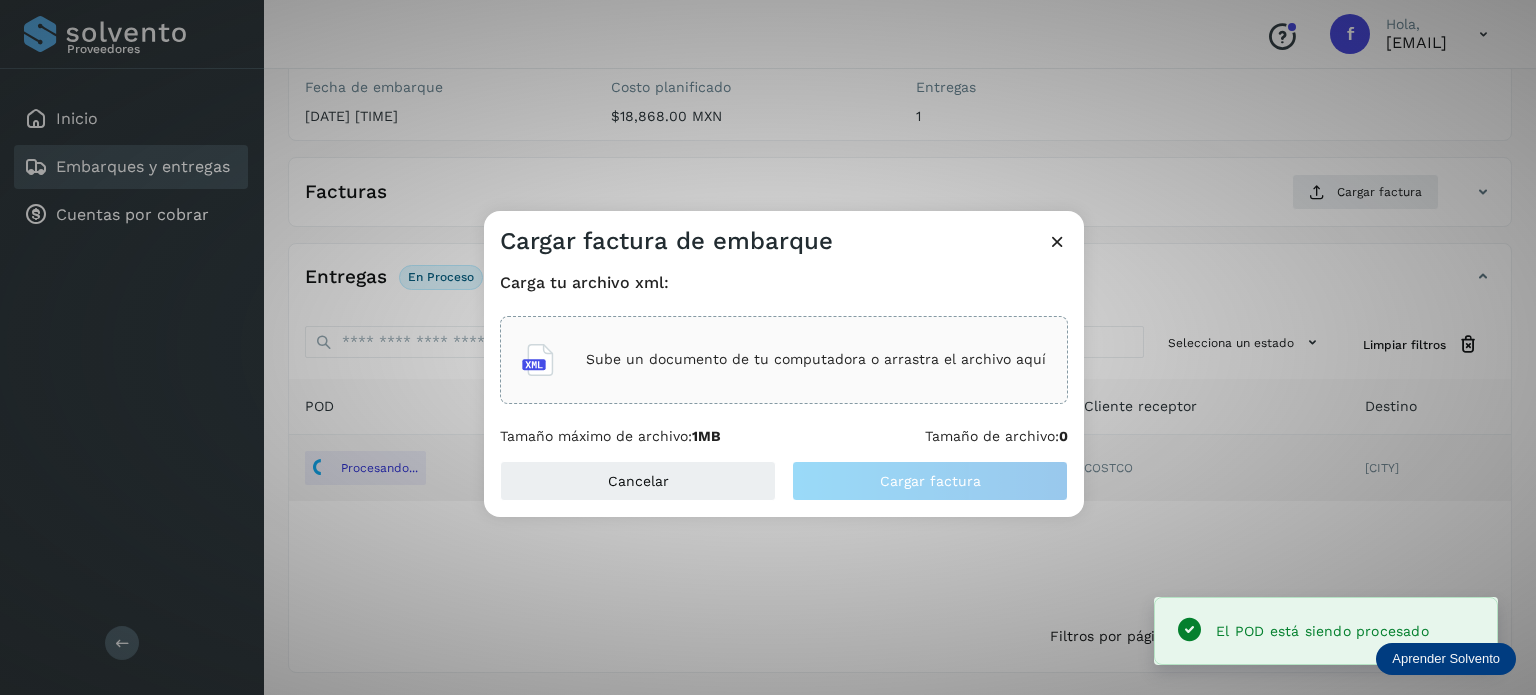 click on "Sube un documento de tu computadora o arrastra el archivo aquí" 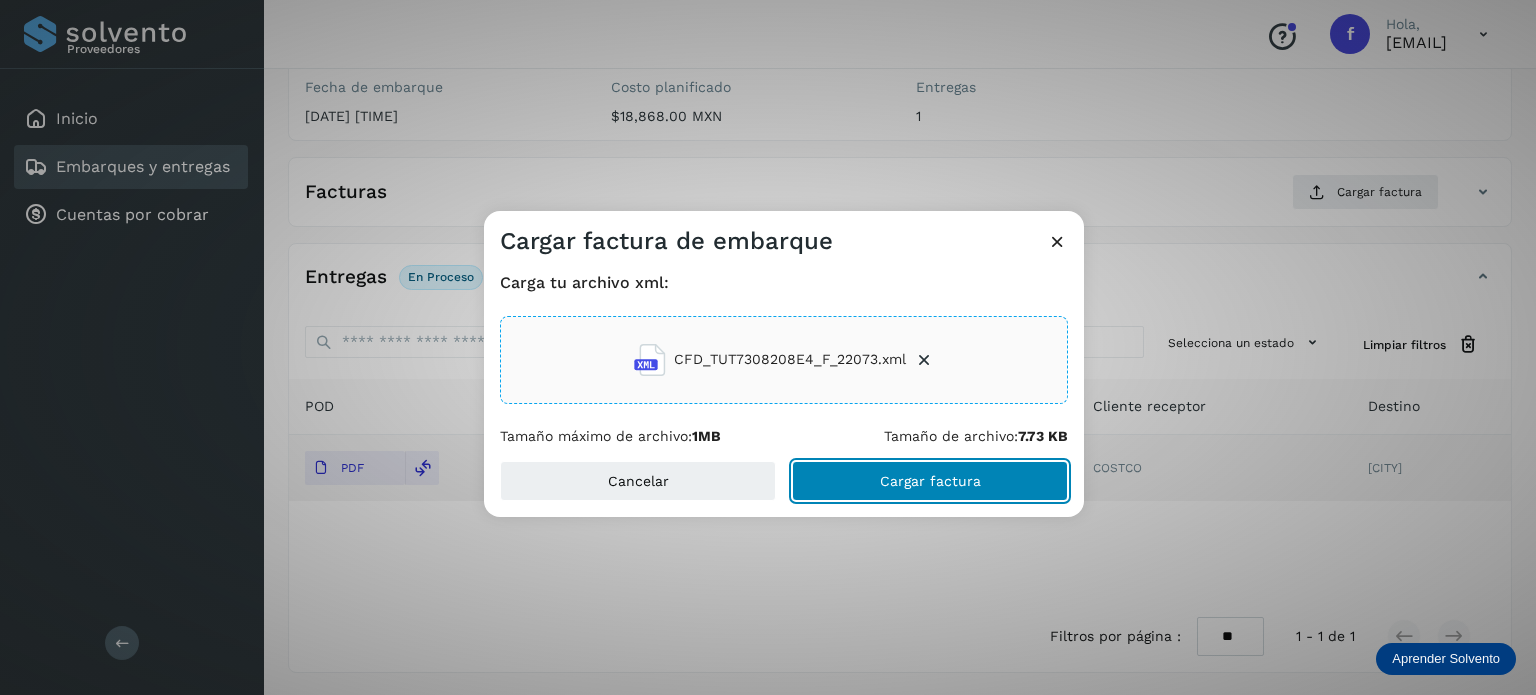 click on "Cargar factura" 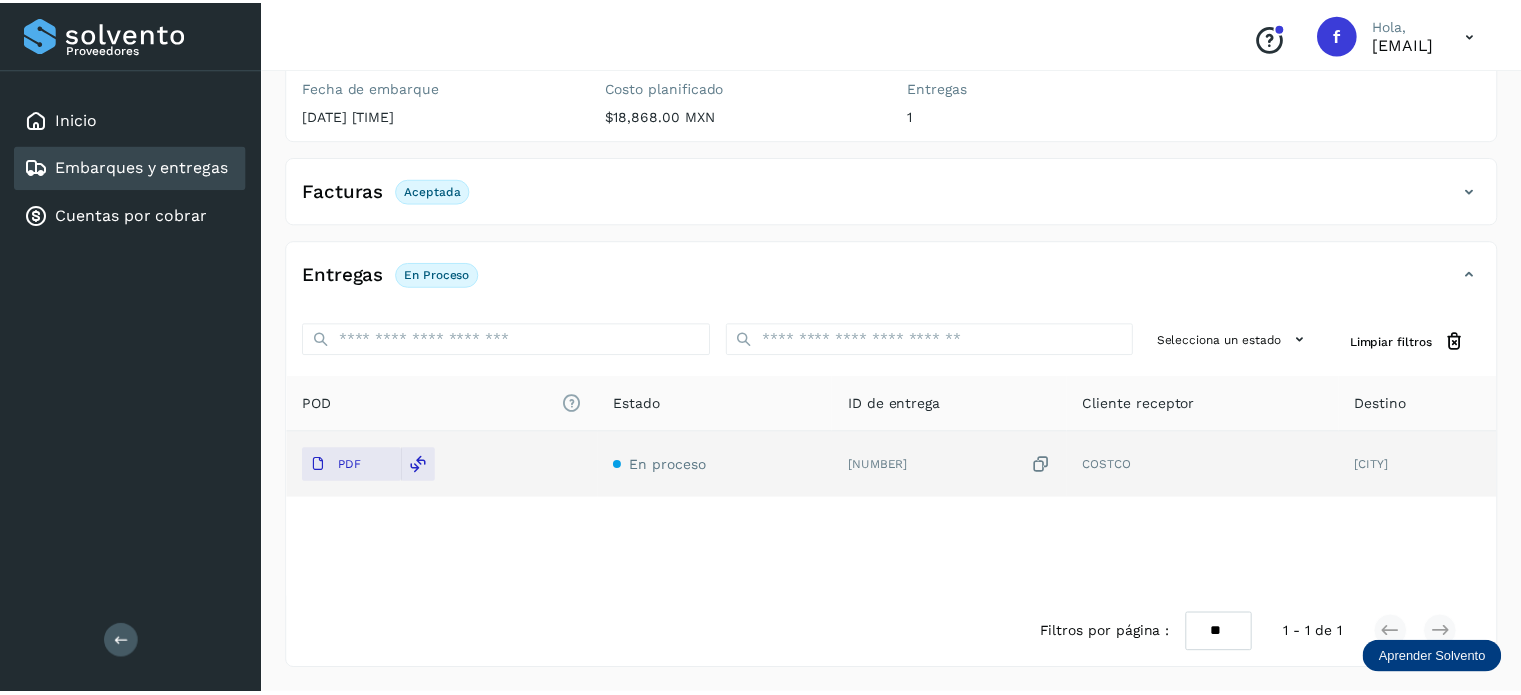 scroll, scrollTop: 250, scrollLeft: 0, axis: vertical 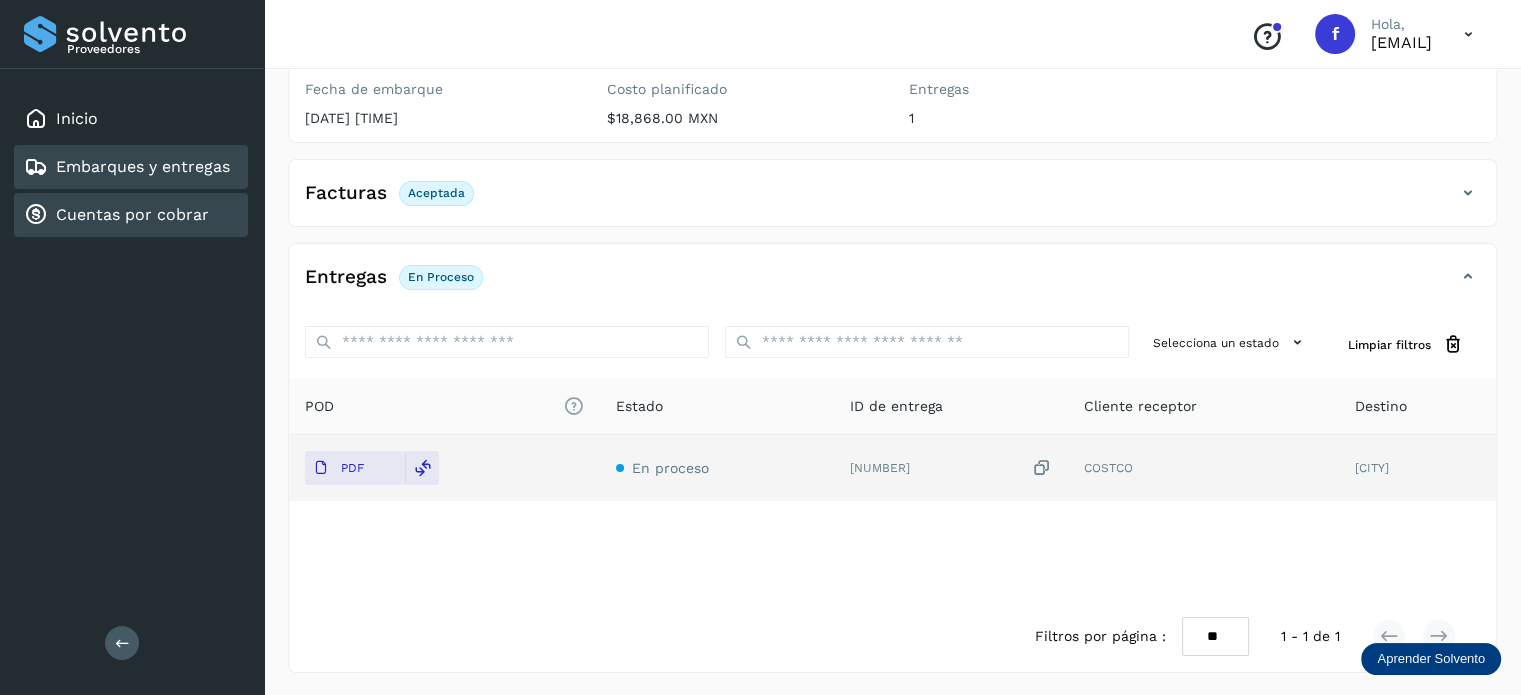 click on "Cuentas por cobrar" at bounding box center [132, 214] 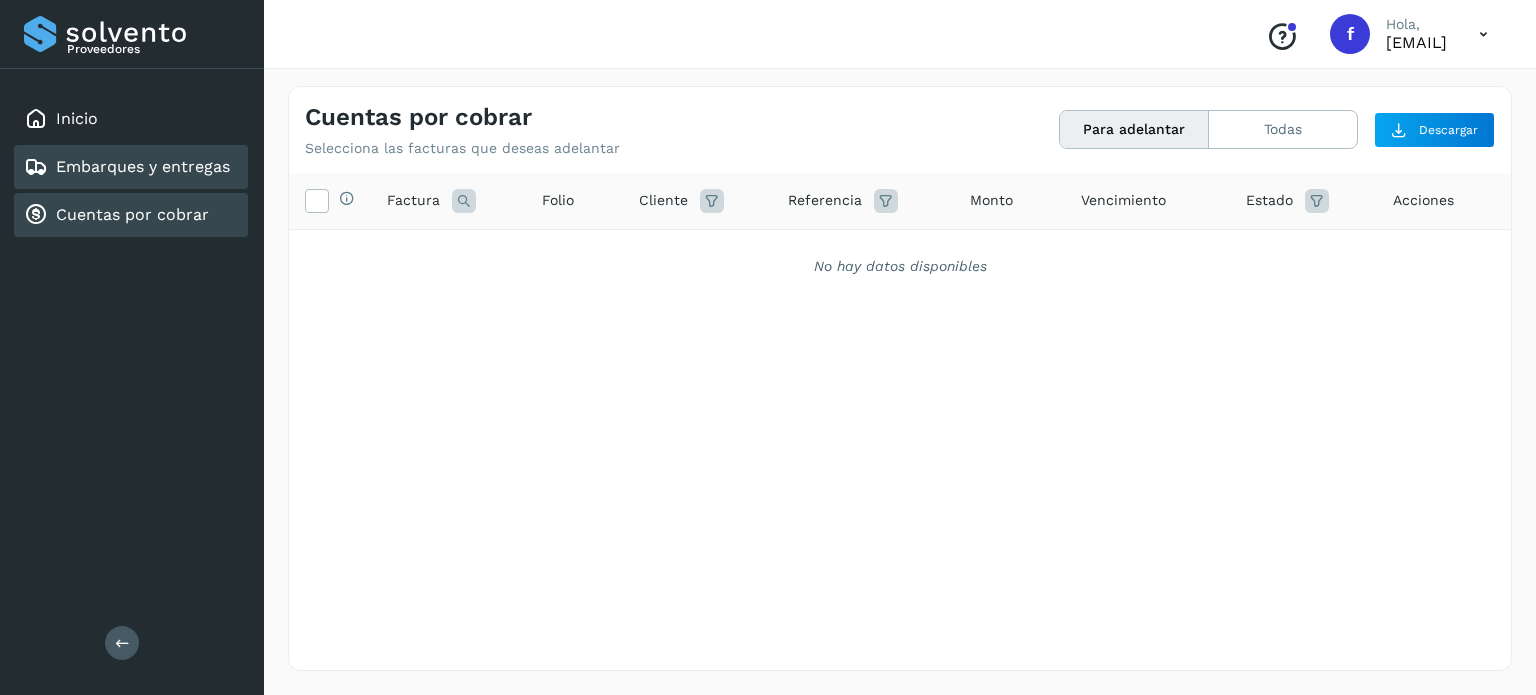 click on "Embarques y entregas" at bounding box center [143, 166] 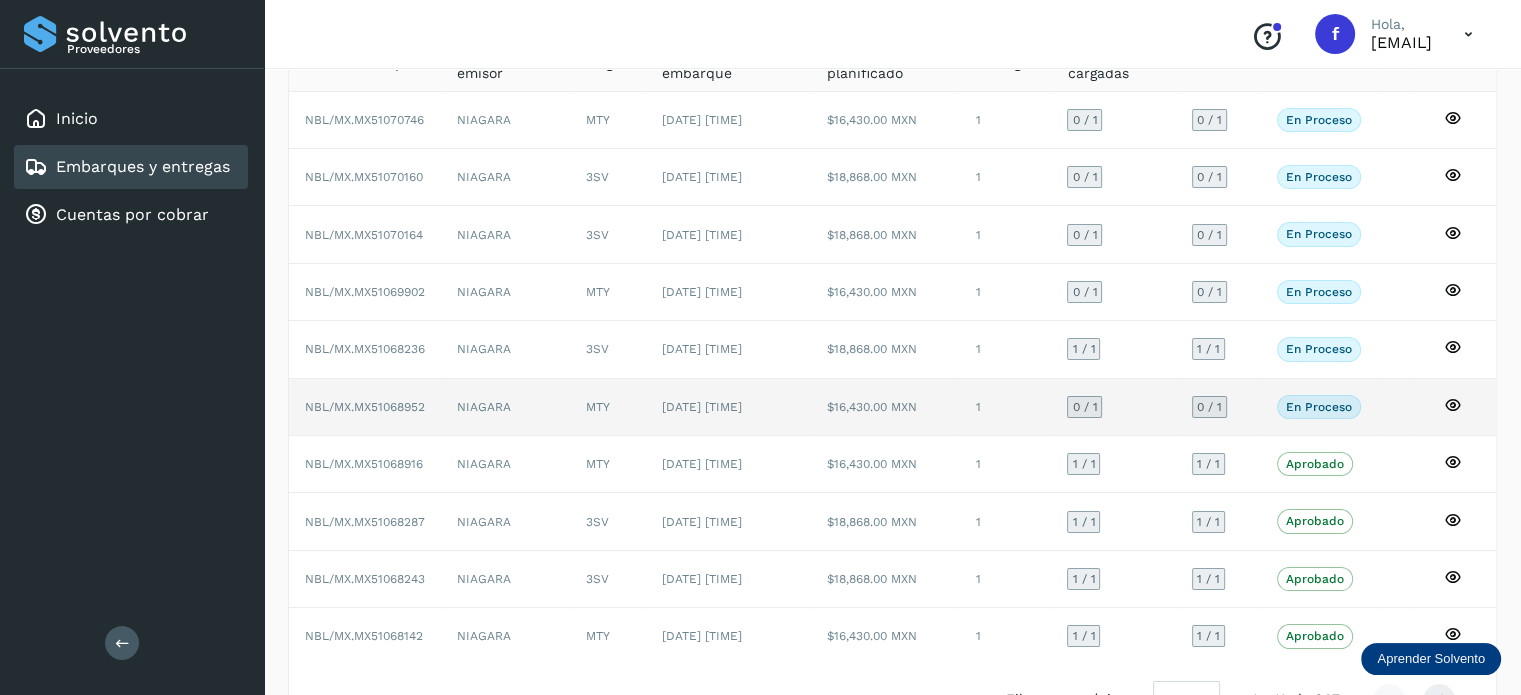 scroll, scrollTop: 200, scrollLeft: 0, axis: vertical 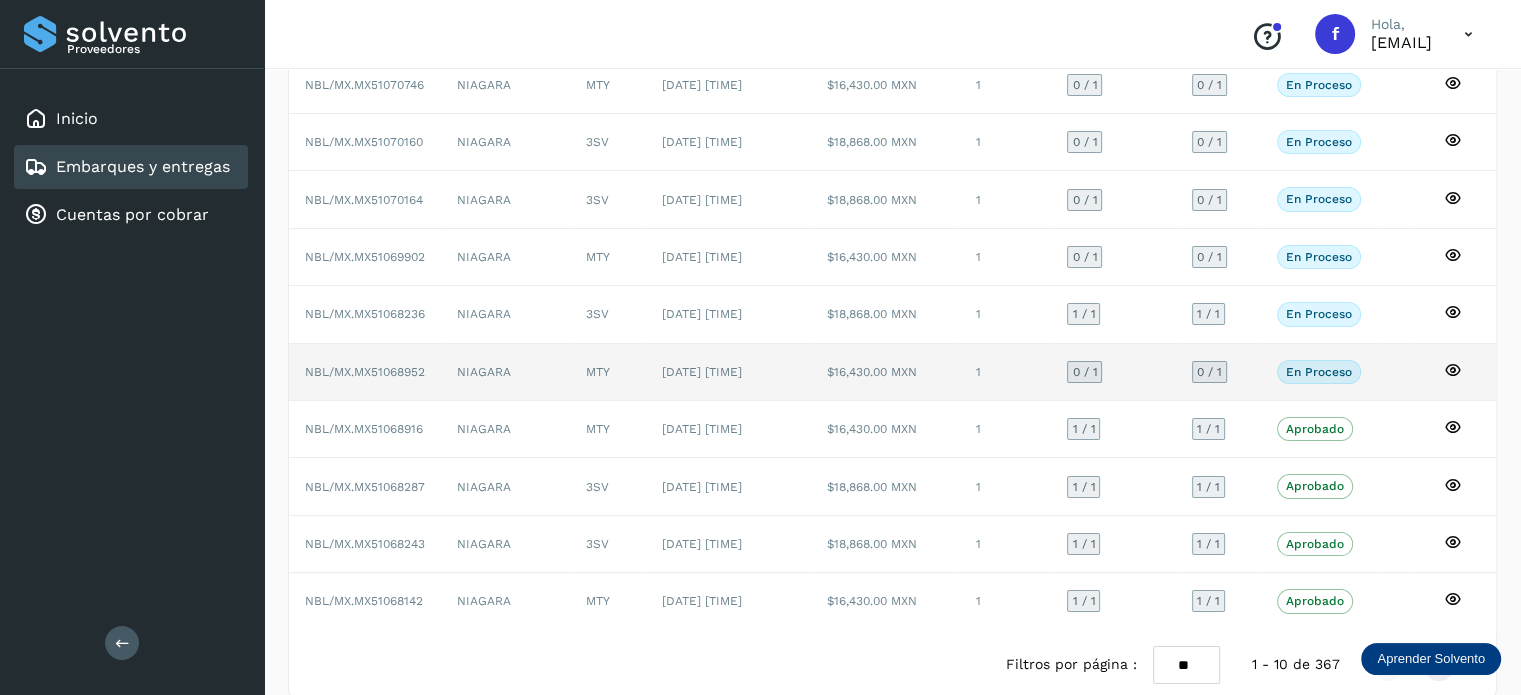 click on "NBL/MX.MX51068952" 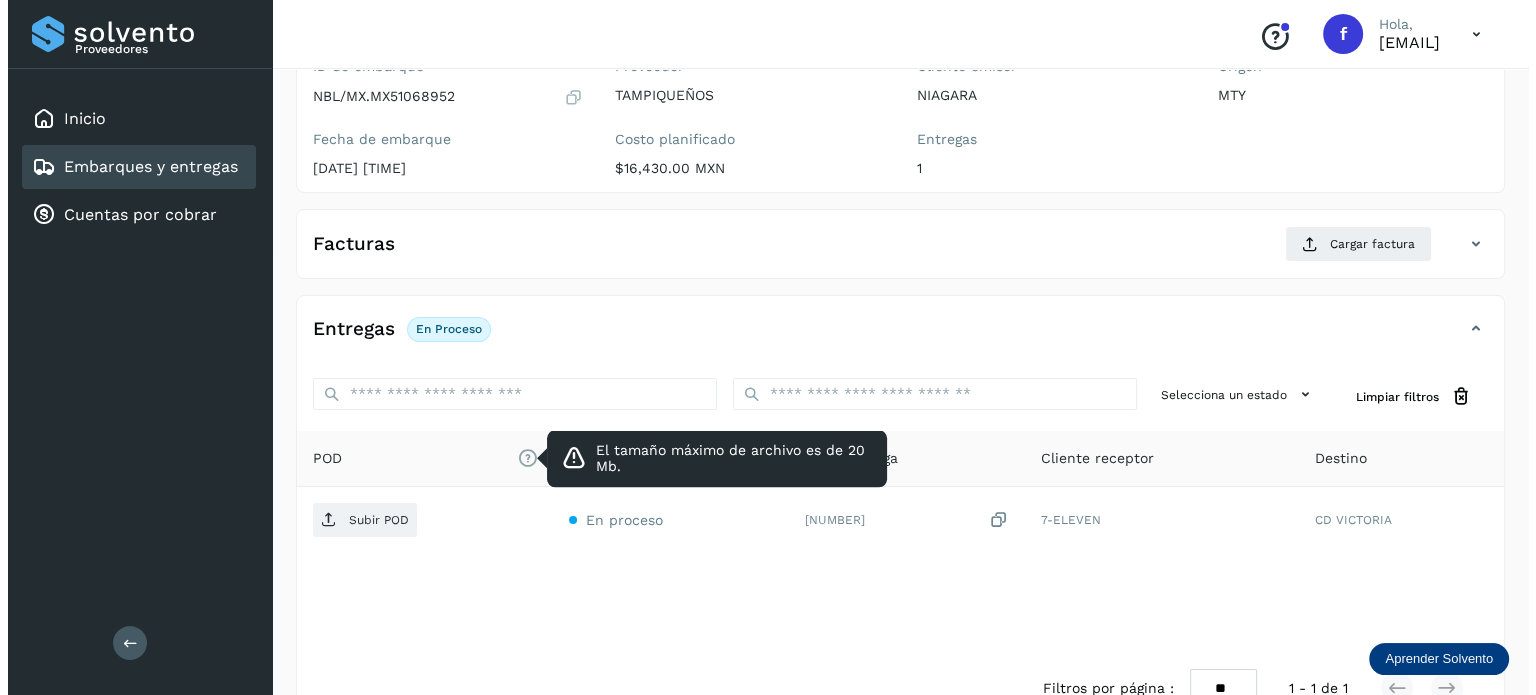 scroll, scrollTop: 252, scrollLeft: 0, axis: vertical 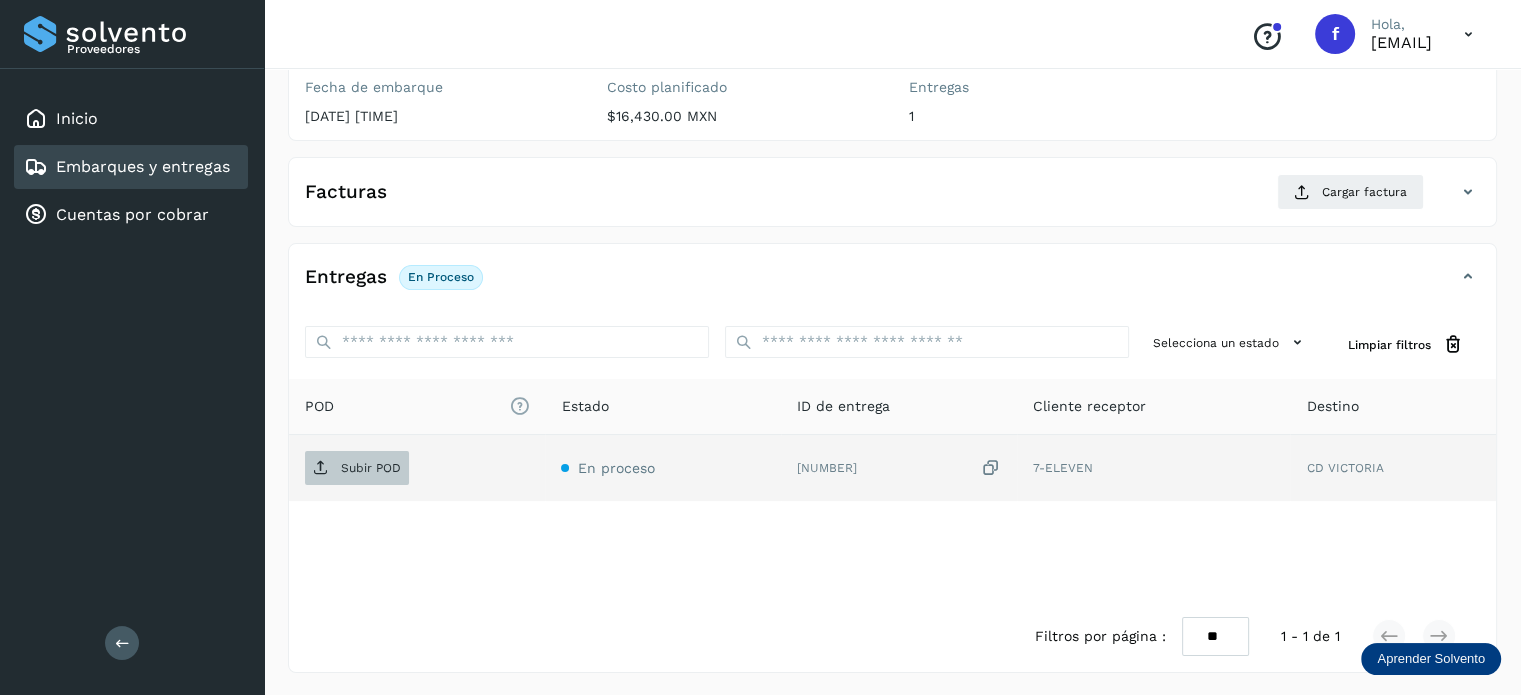click on "Subir POD" at bounding box center (357, 468) 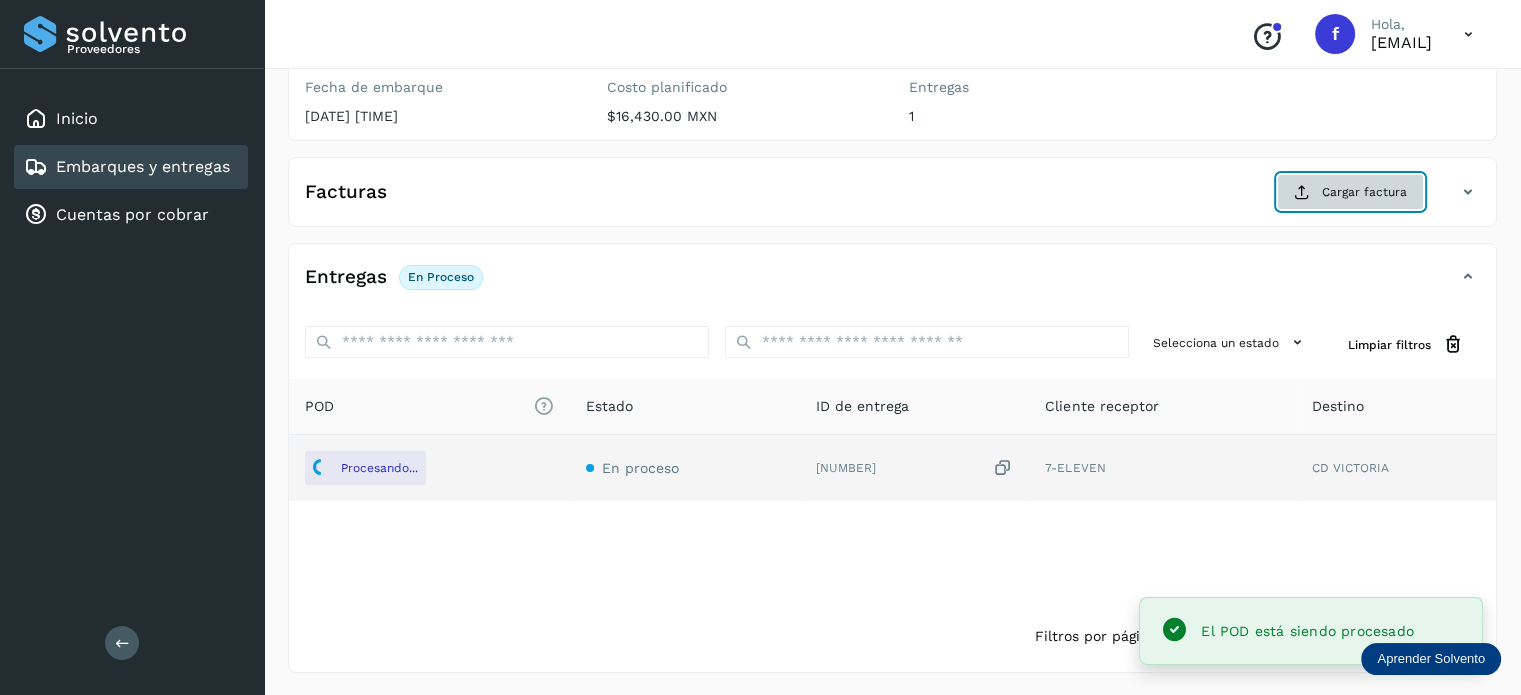 click on "Cargar factura" at bounding box center (1350, 192) 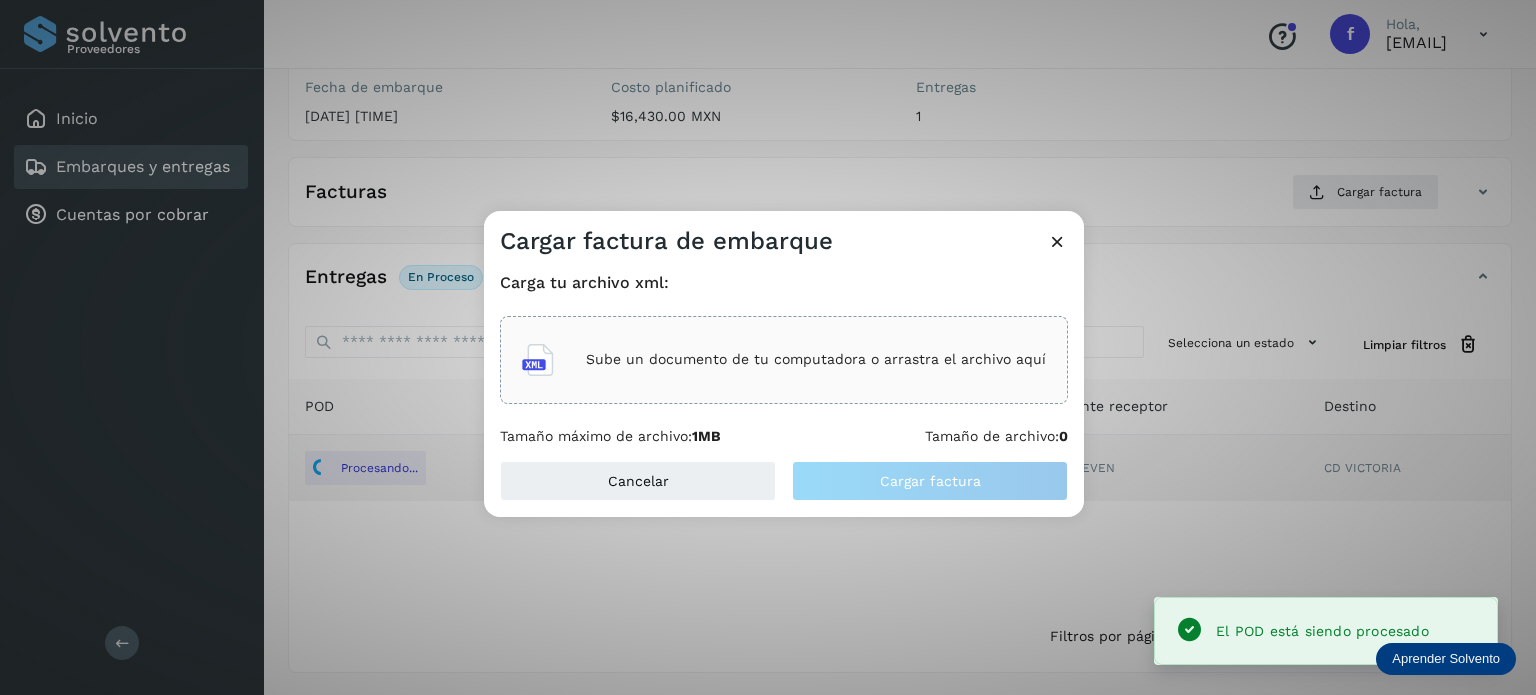 click on "Sube un documento de tu computadora o arrastra el archivo aquí" 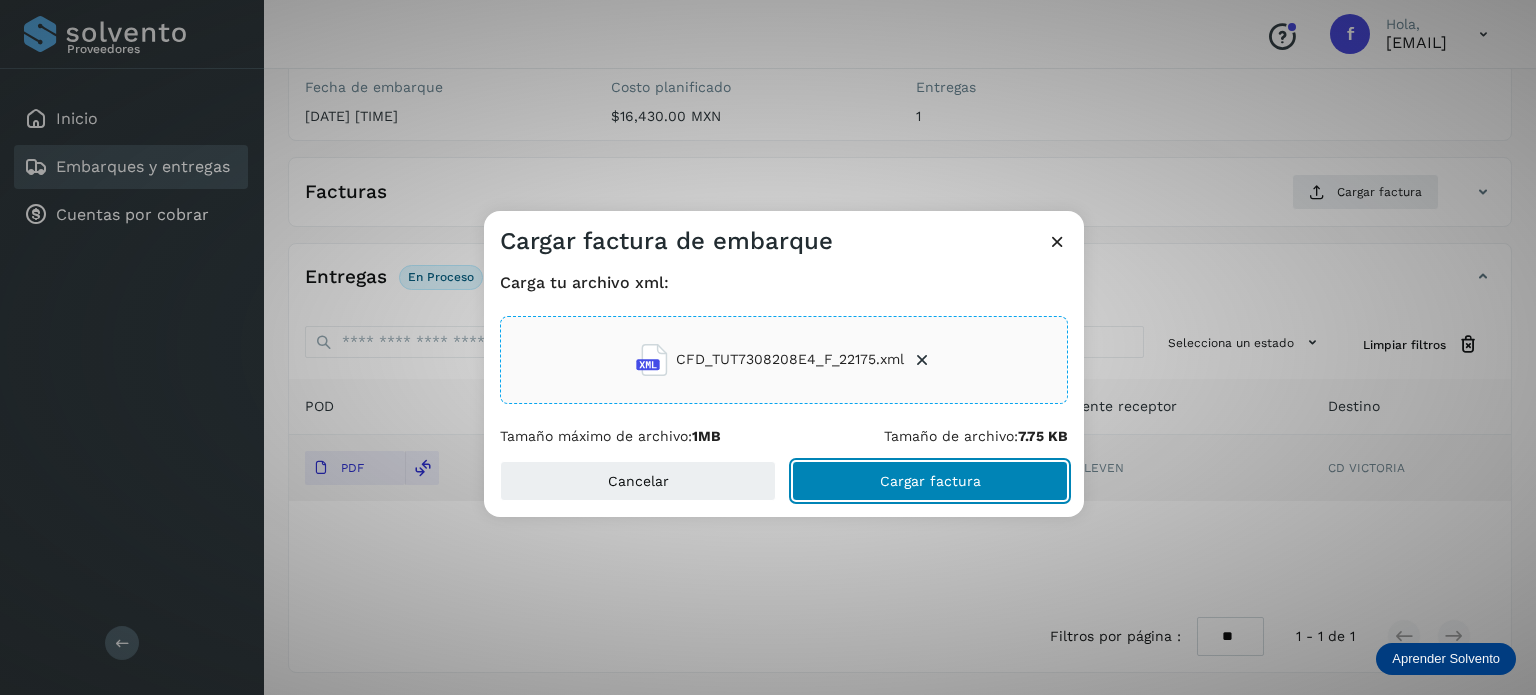 click on "Cargar factura" 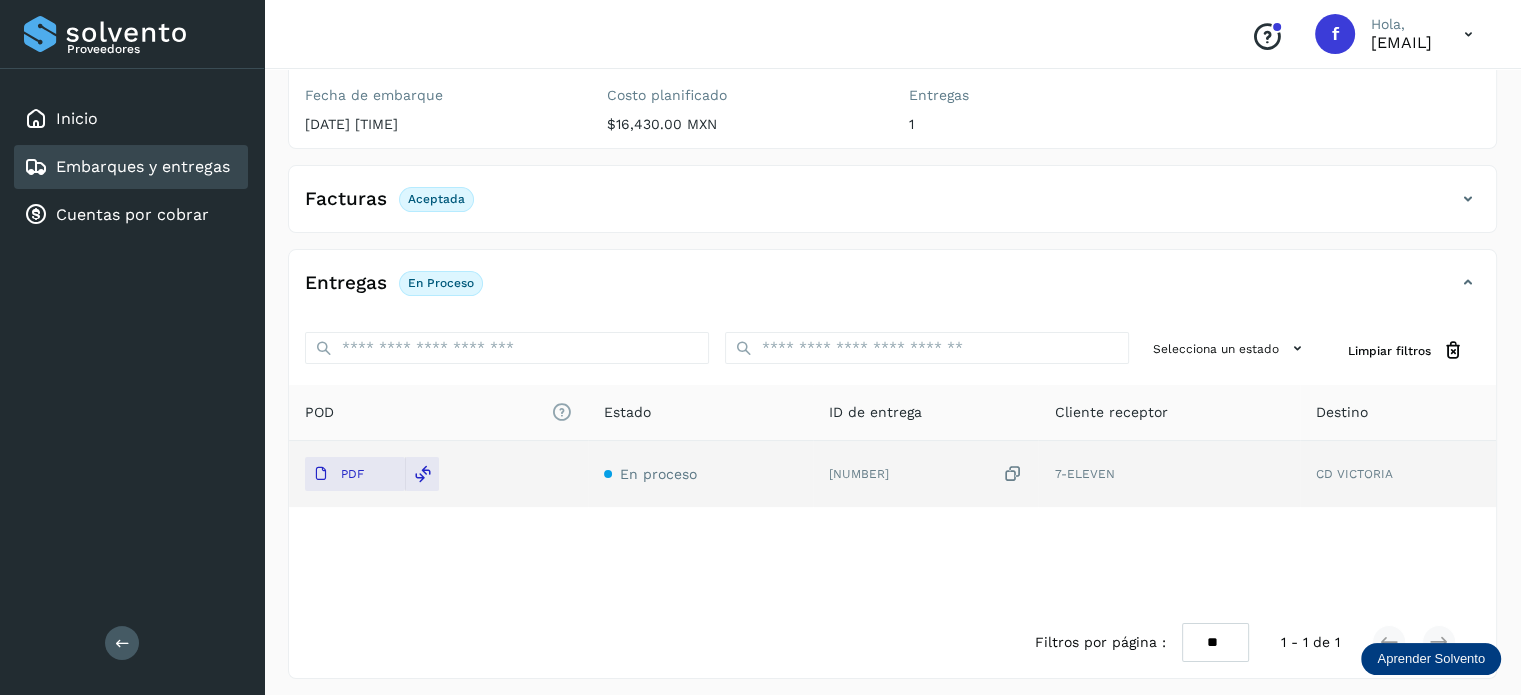 scroll, scrollTop: 250, scrollLeft: 0, axis: vertical 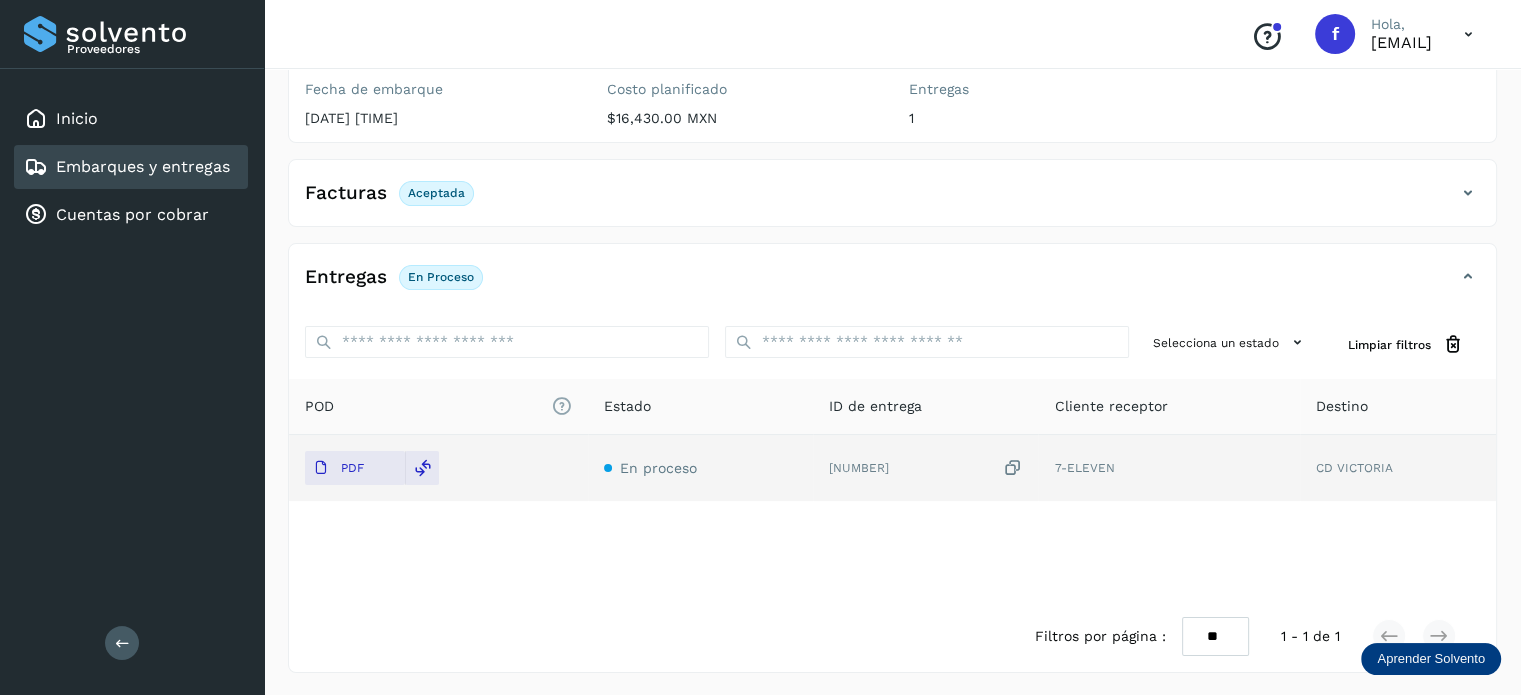 click on "Embarques y entregas" at bounding box center [143, 166] 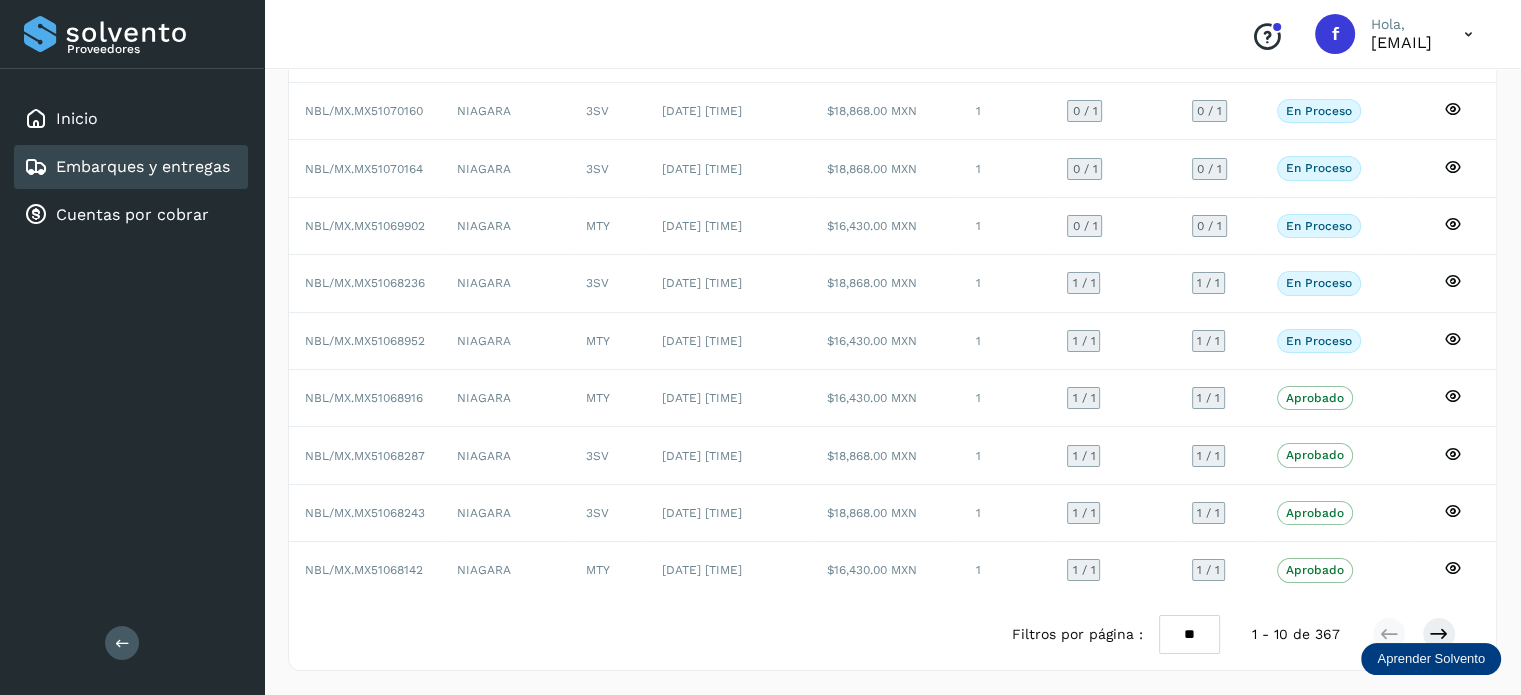 scroll, scrollTop: 0, scrollLeft: 0, axis: both 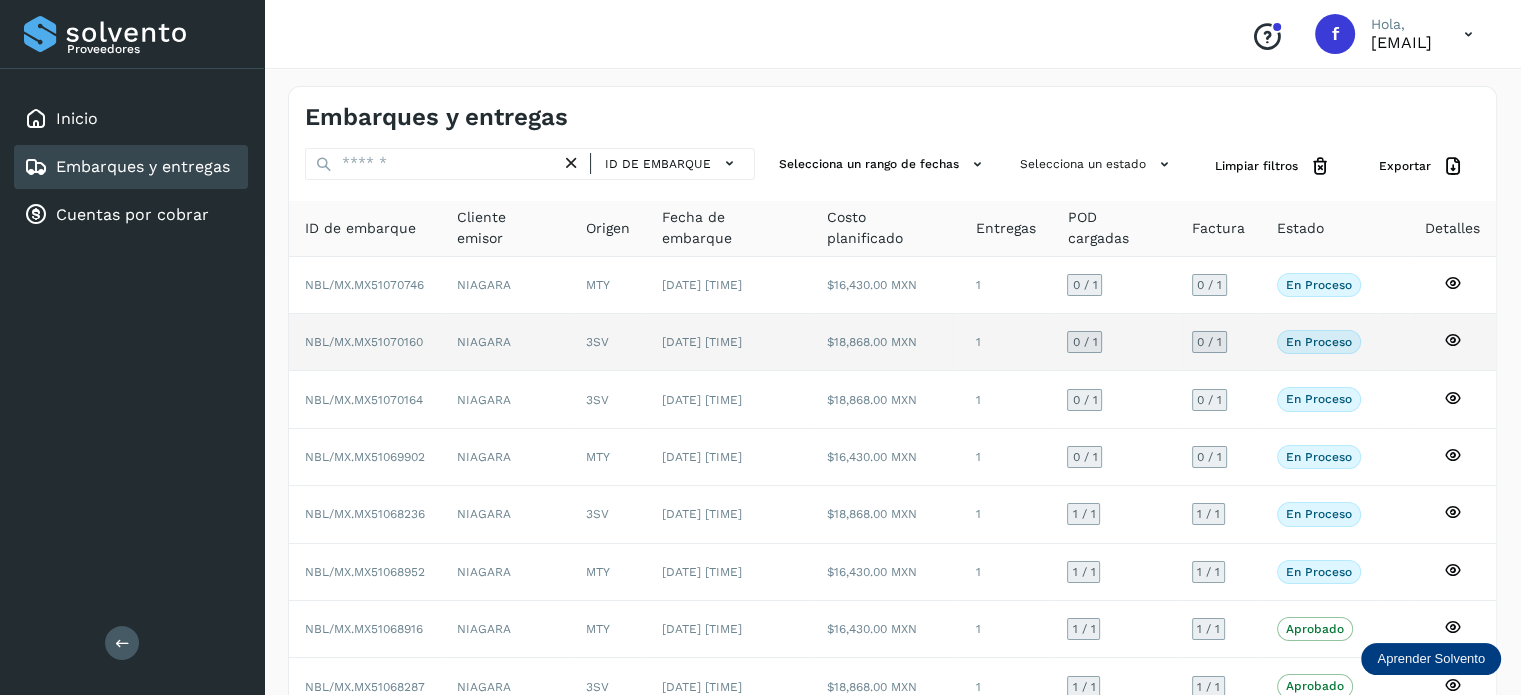 click on "NBL/MX.MX51070160" 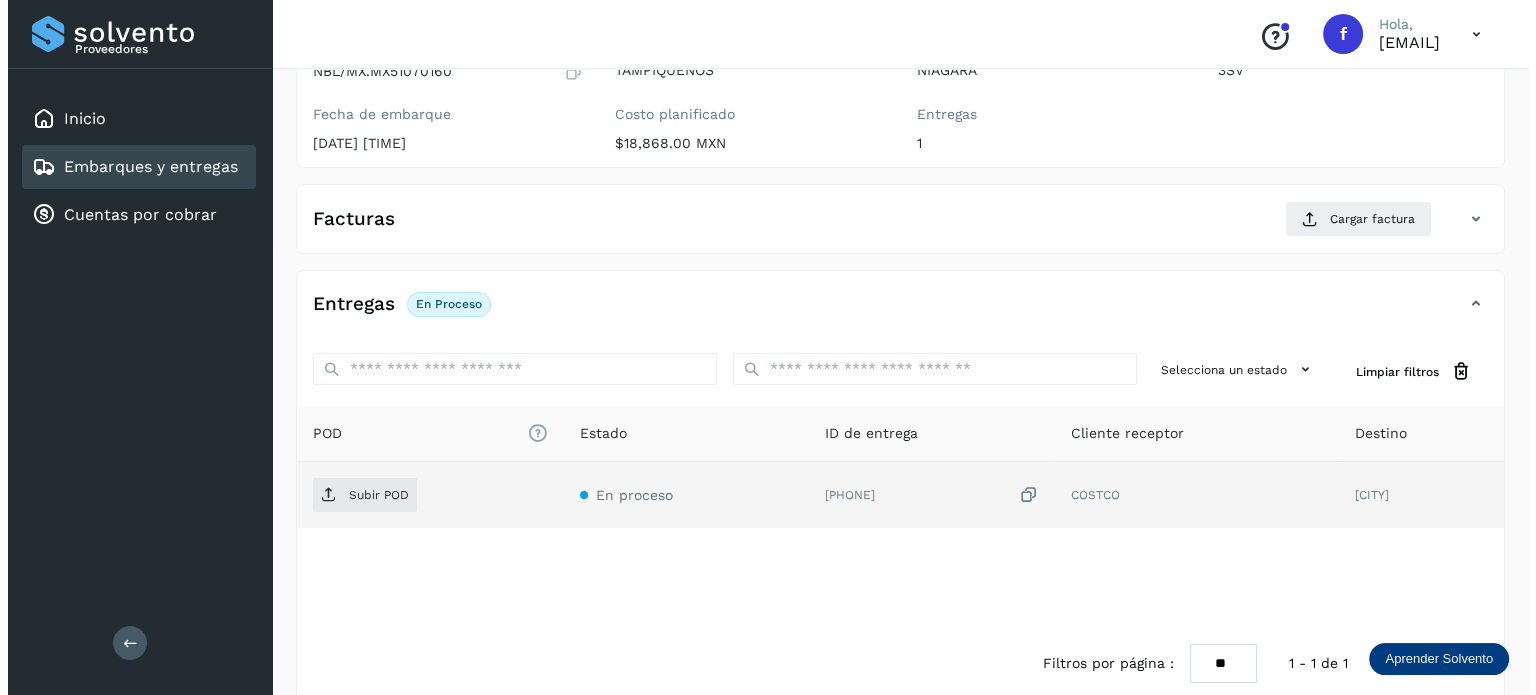 scroll, scrollTop: 252, scrollLeft: 0, axis: vertical 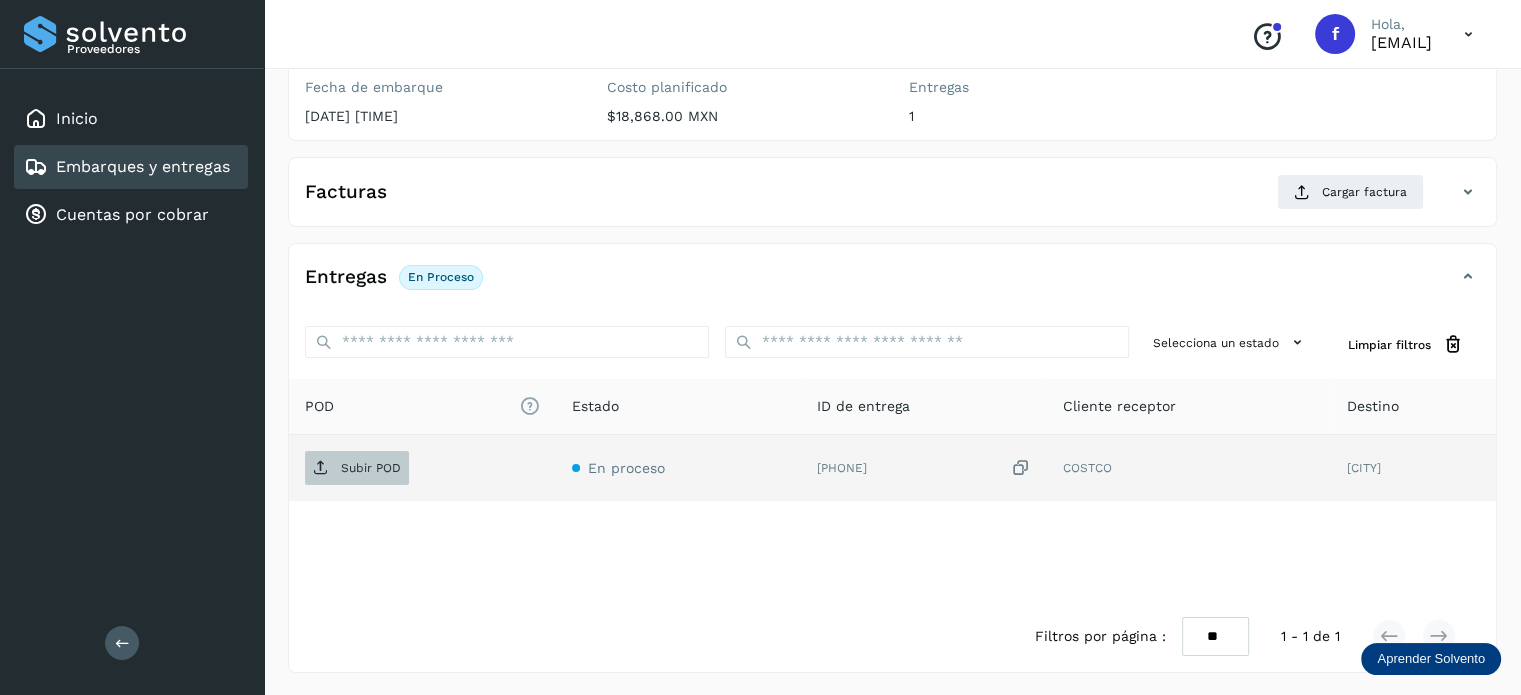 click on "Subir POD" at bounding box center [357, 468] 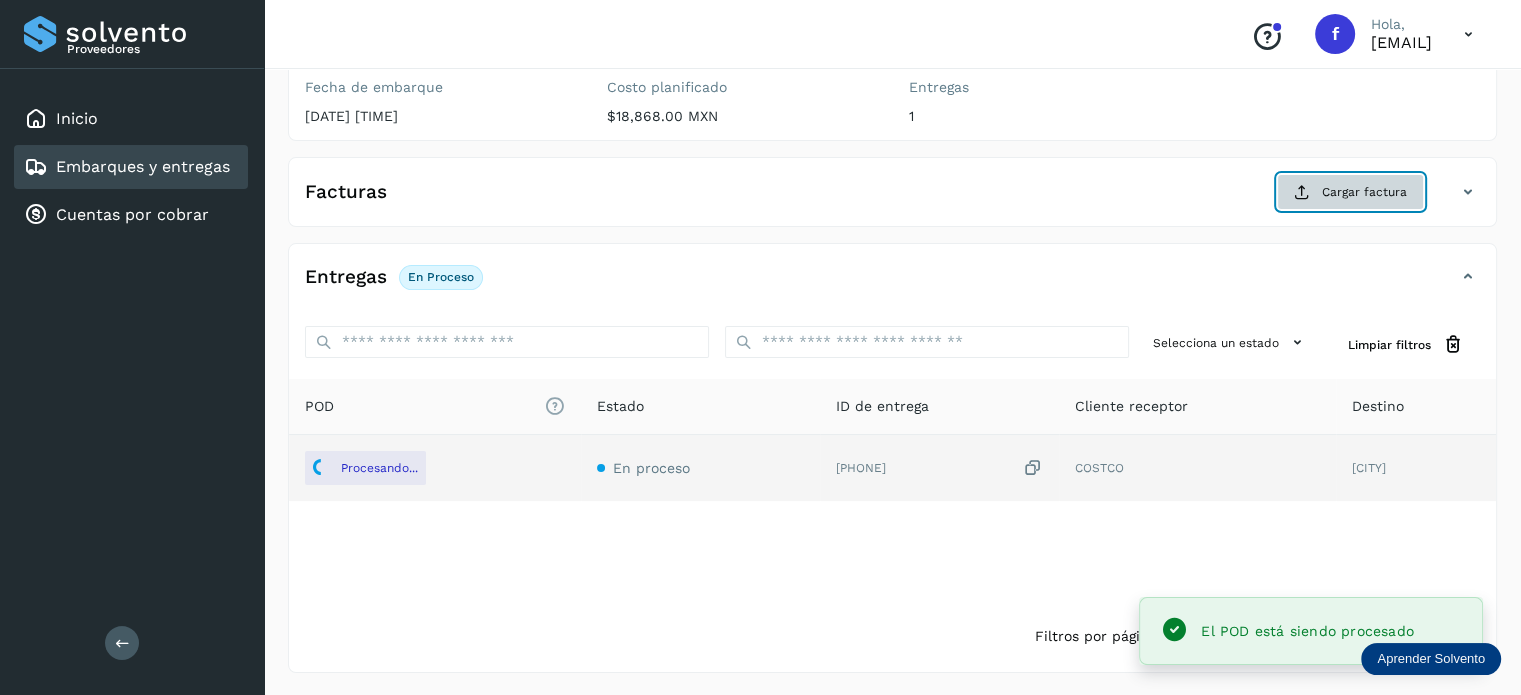 click on "Cargar factura" at bounding box center (1350, 192) 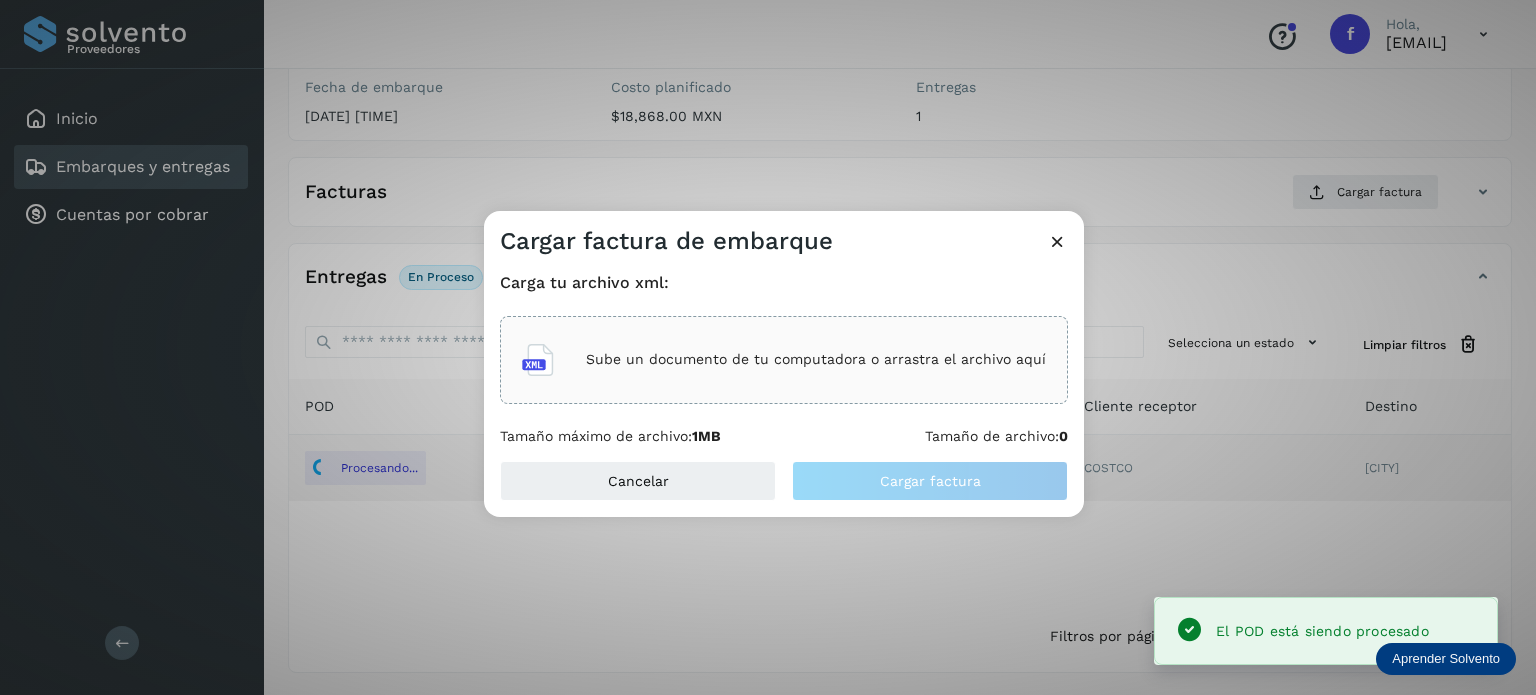 click on "Sube un documento de tu computadora o arrastra el archivo aquí" at bounding box center (784, 360) 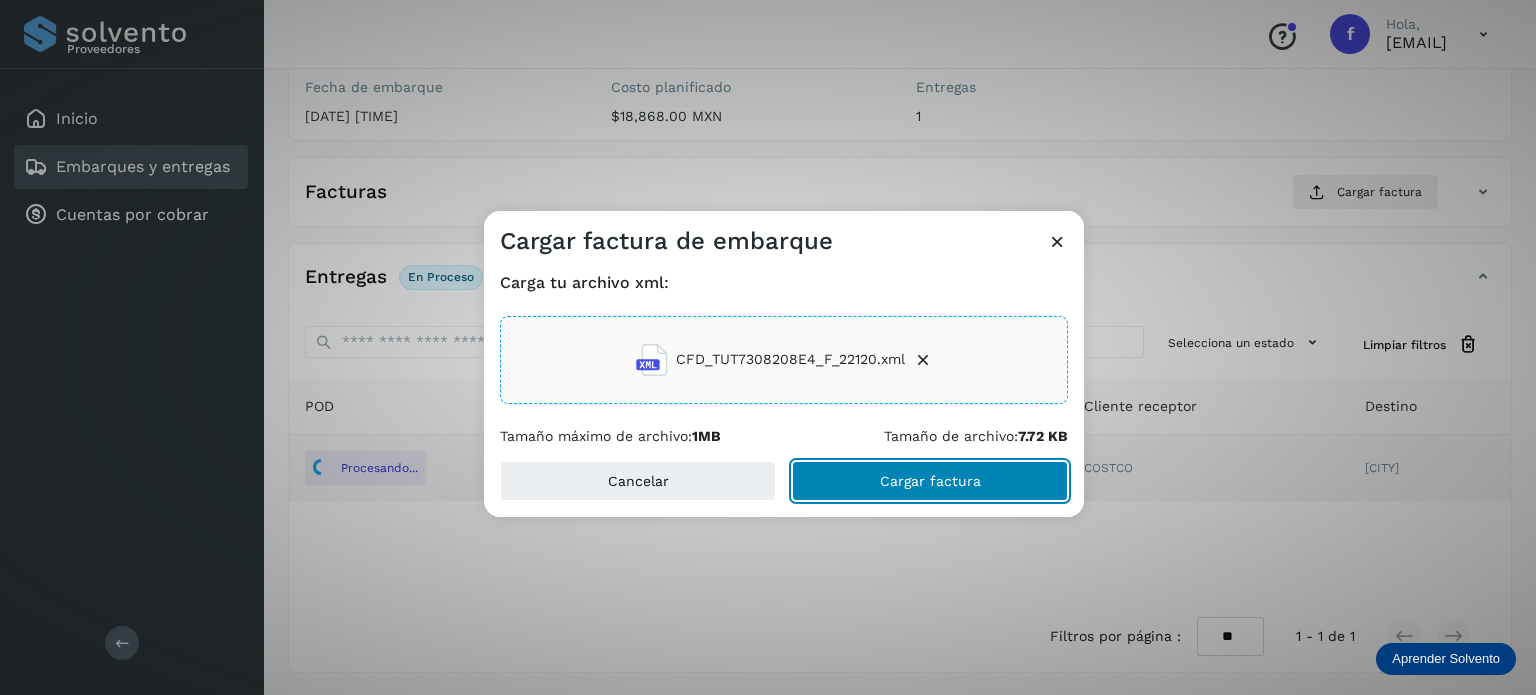 click on "Cargar factura" 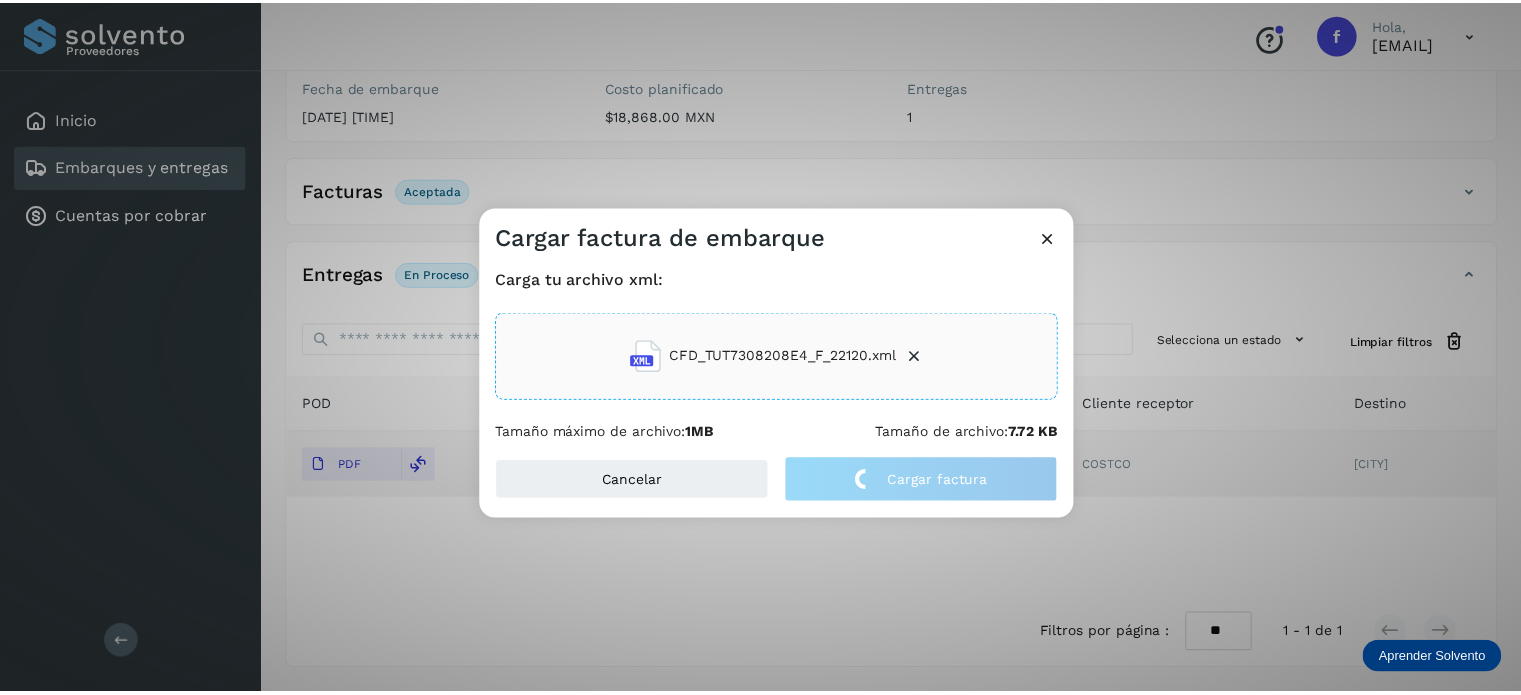 scroll, scrollTop: 250, scrollLeft: 0, axis: vertical 